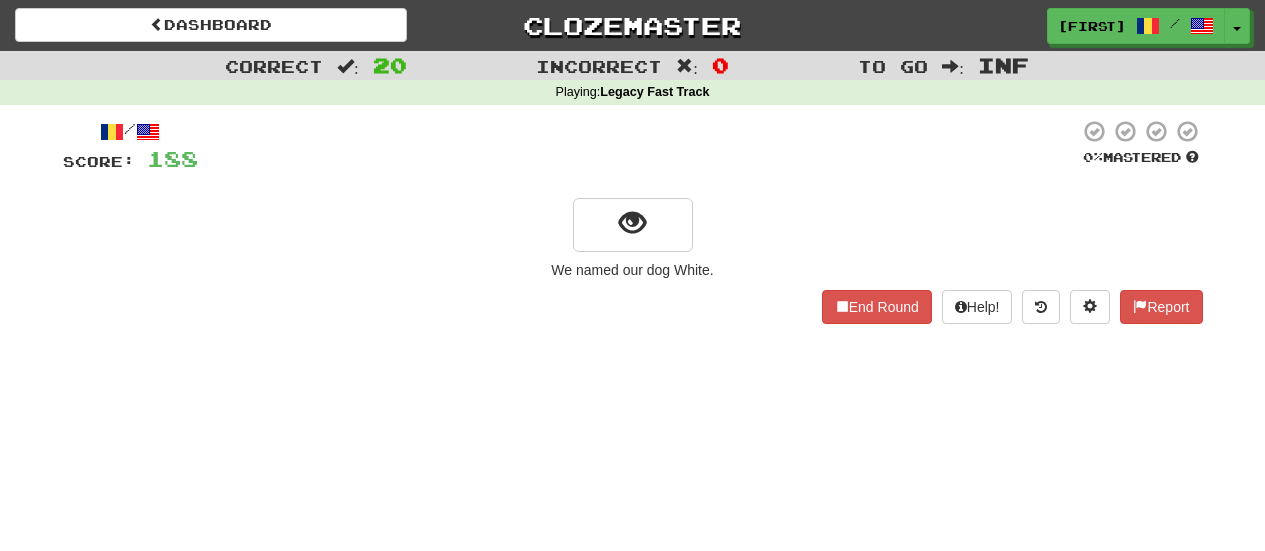 scroll, scrollTop: 0, scrollLeft: 0, axis: both 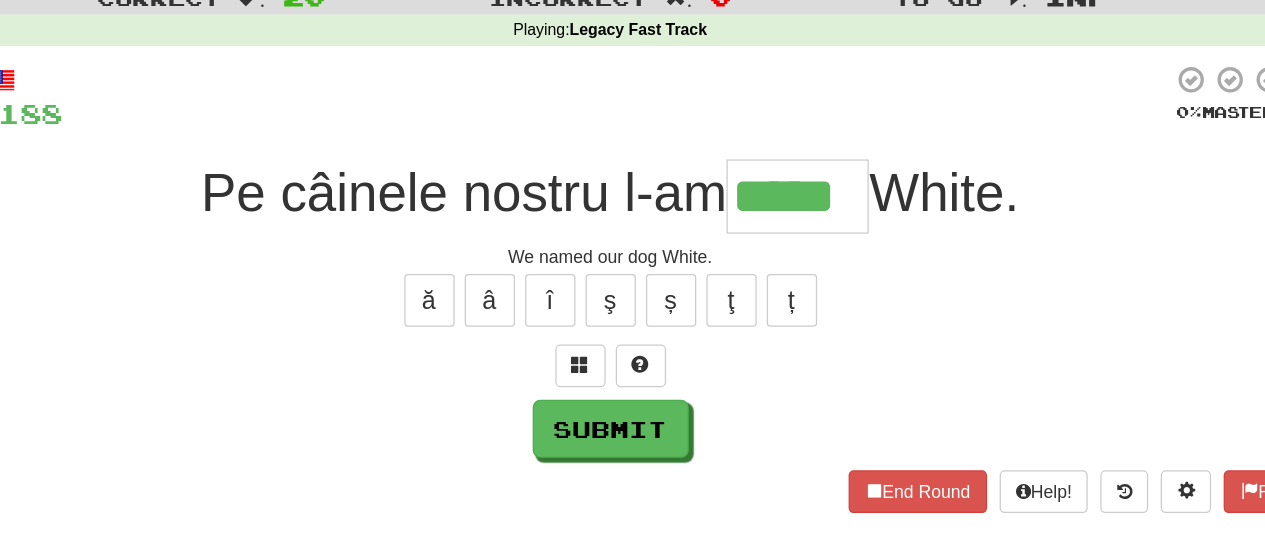 type on "*****" 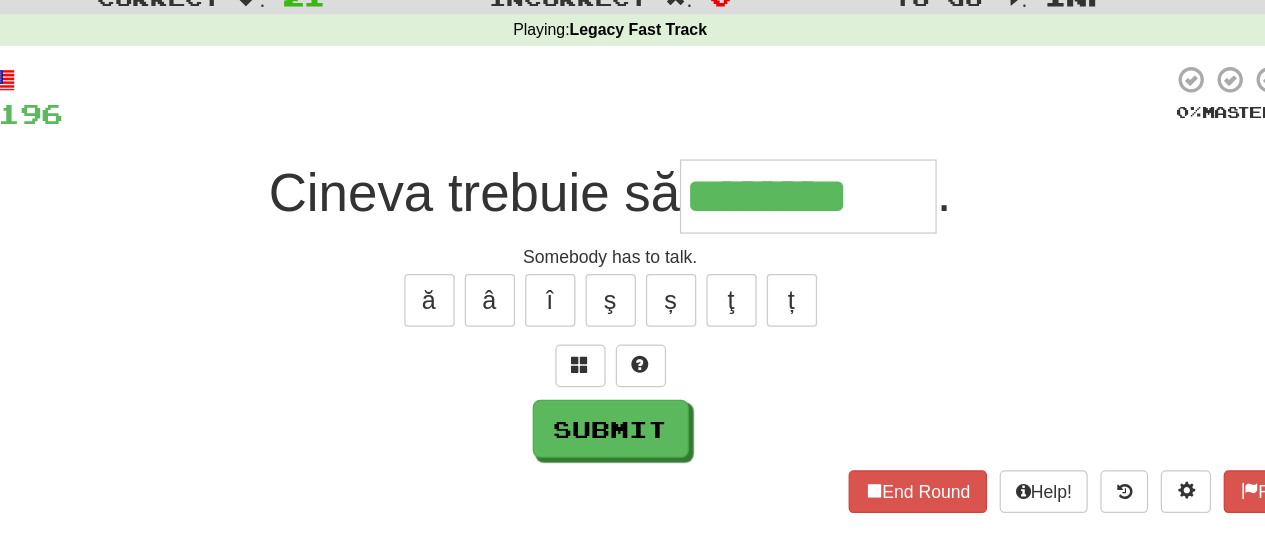 type on "********" 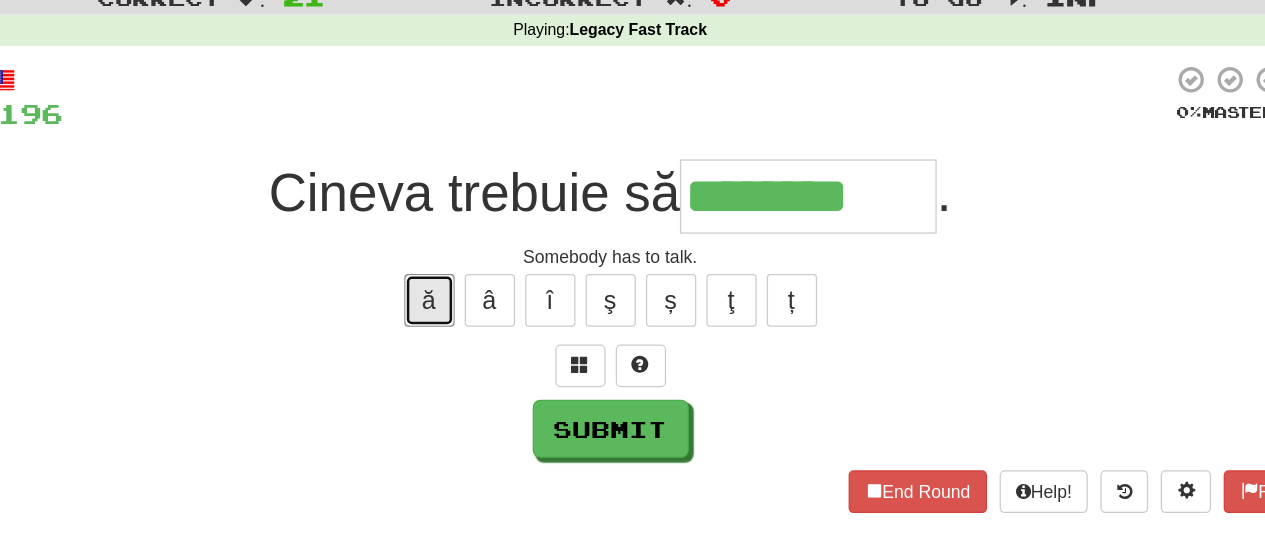 type 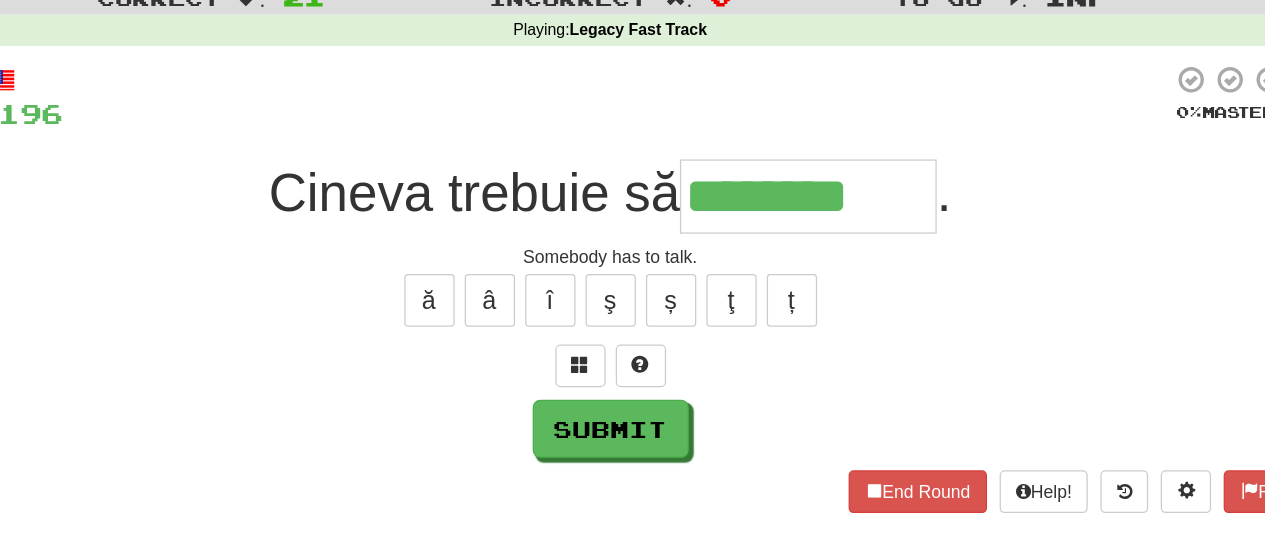 type on "*********" 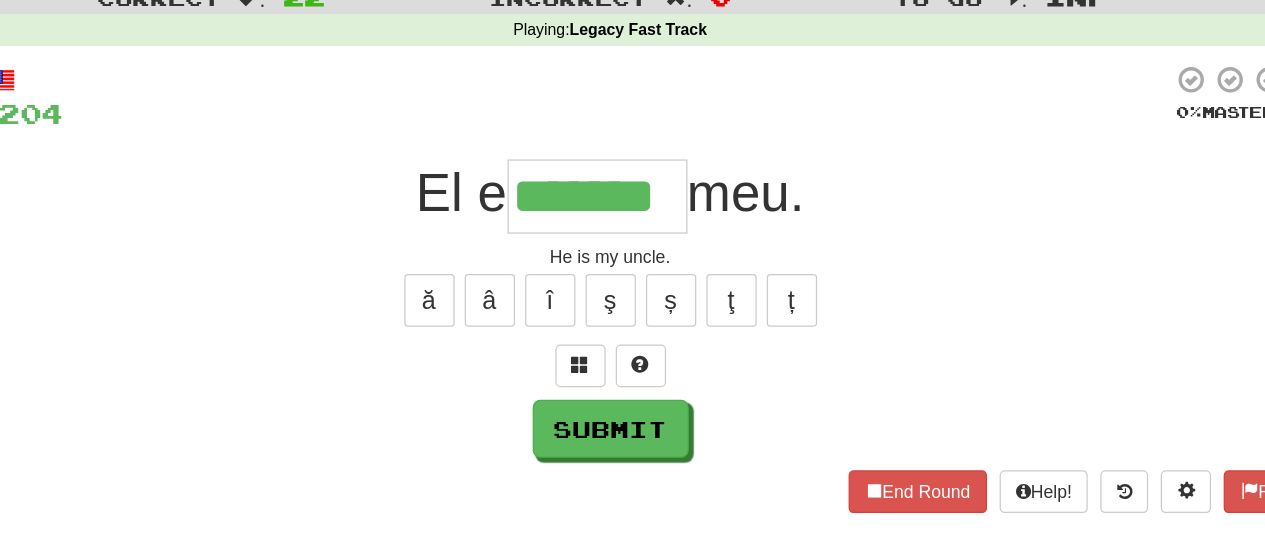 type on "*******" 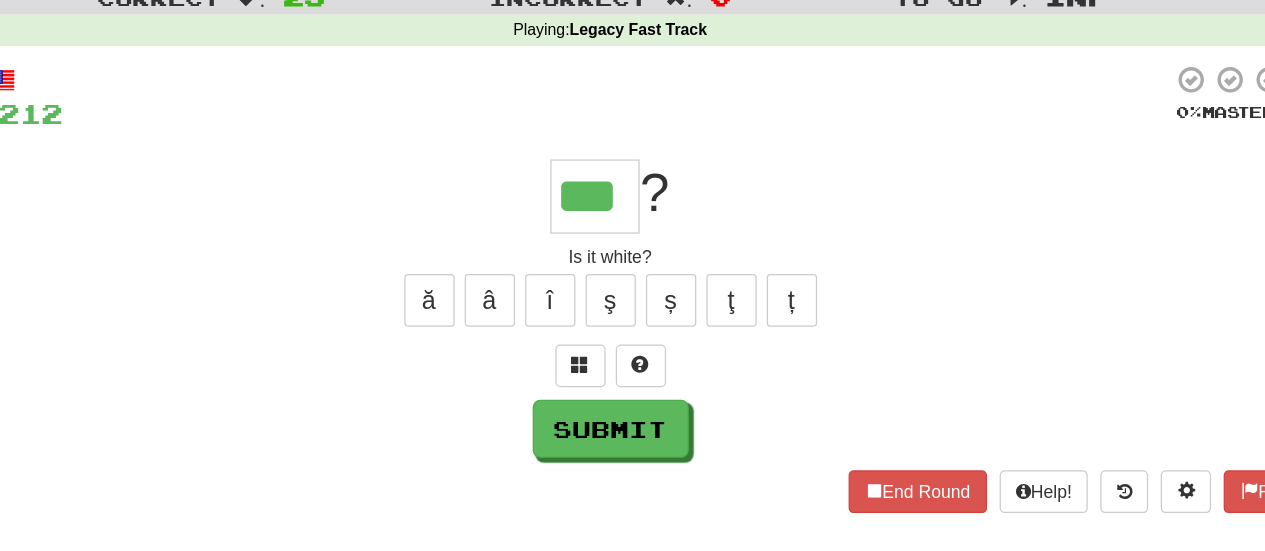 type on "***" 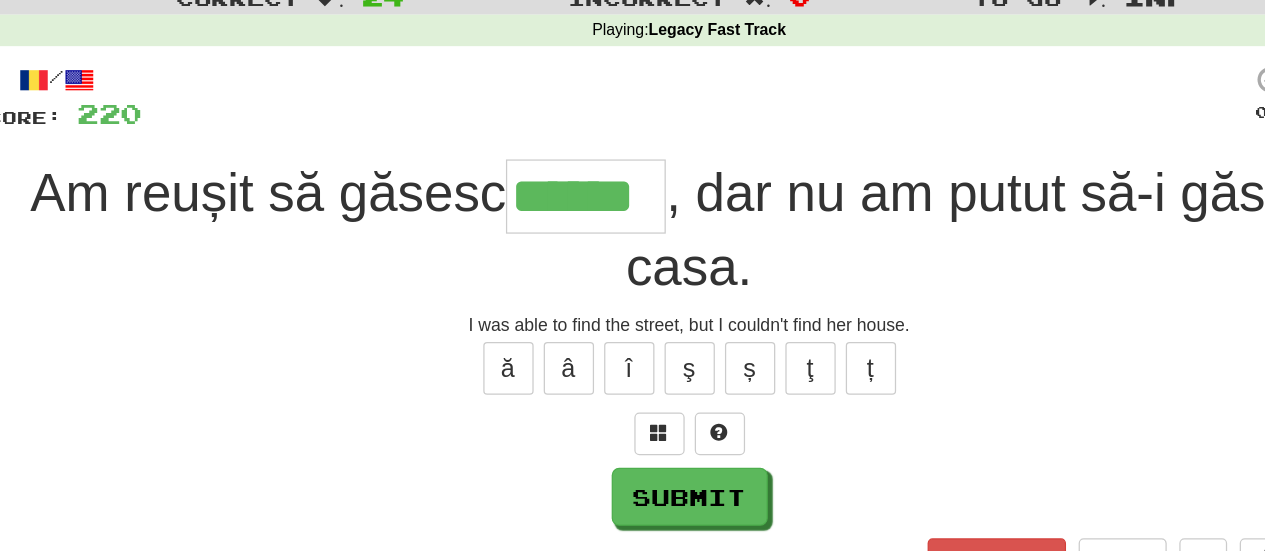 type on "******" 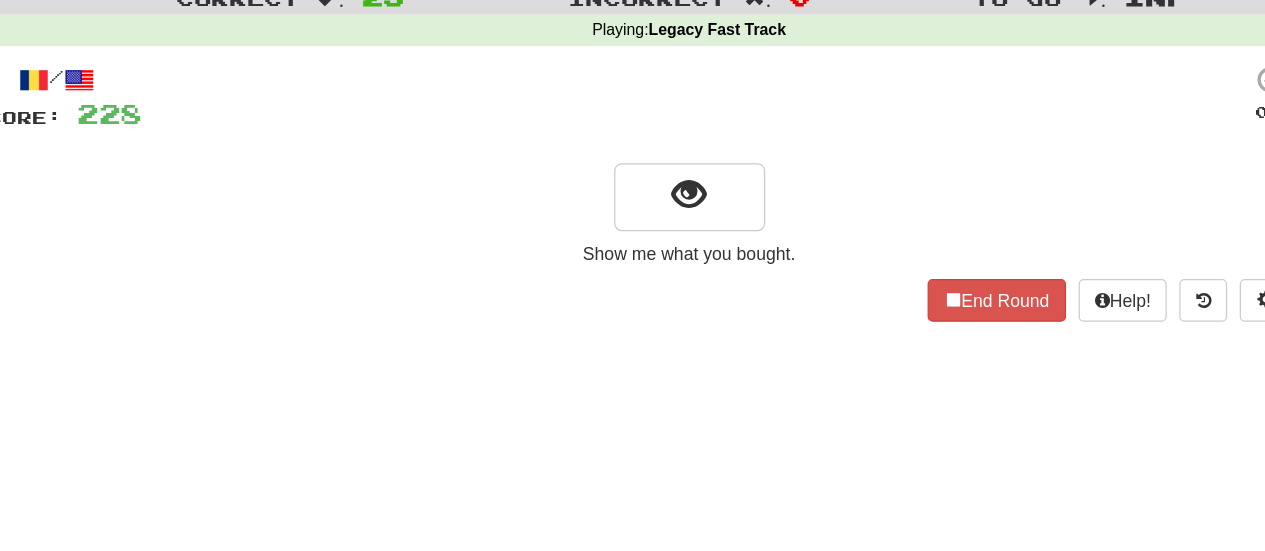 click on "Dashboard
Clozemaster
[USERNAME]
/
Toggle Dropdown
Dashboard
Leaderboard
Activity Feed
Notifications
1
Profile
Discussions
Română
/
English
Streak:
1
Review:
22,120
Daily Goal:  208 /1000
Languages
Account
Logout
[USERNAME]
/
Toggle Dropdown
Dashboard
Leaderboard
Activity Feed
Notifications
1
Profile
Discussions
Română
/
English
Streak:
1
Review:
22,120
Daily Goal:  208 /1000
Languages
Account
Logout
clozemaster
Correct   :   25 Incorrect   :   0 To go   :   Inf Playing :  Legacy Fast Track  /  Score:   228 0 %  Mastered Show me what you bought.  End Round  Help!  Report" at bounding box center [632, 275] 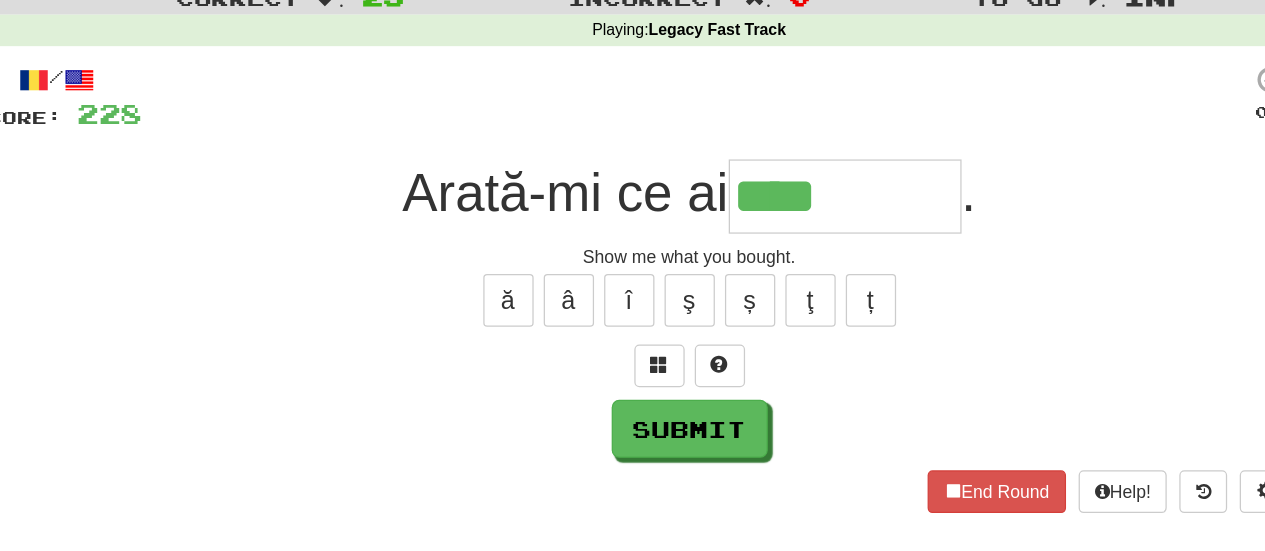 type on "****" 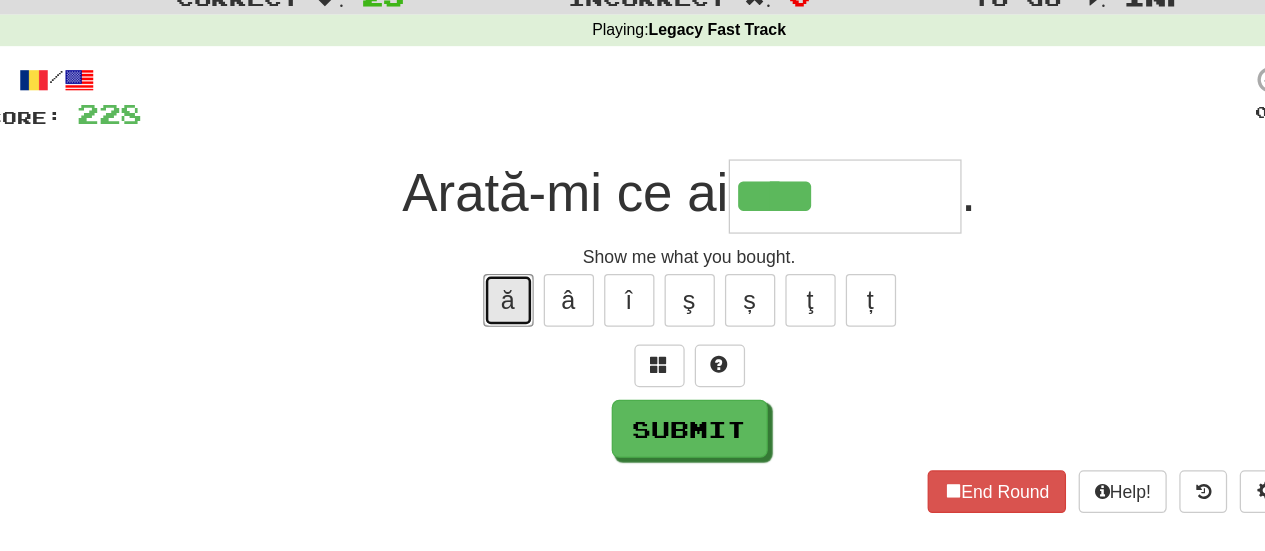 type 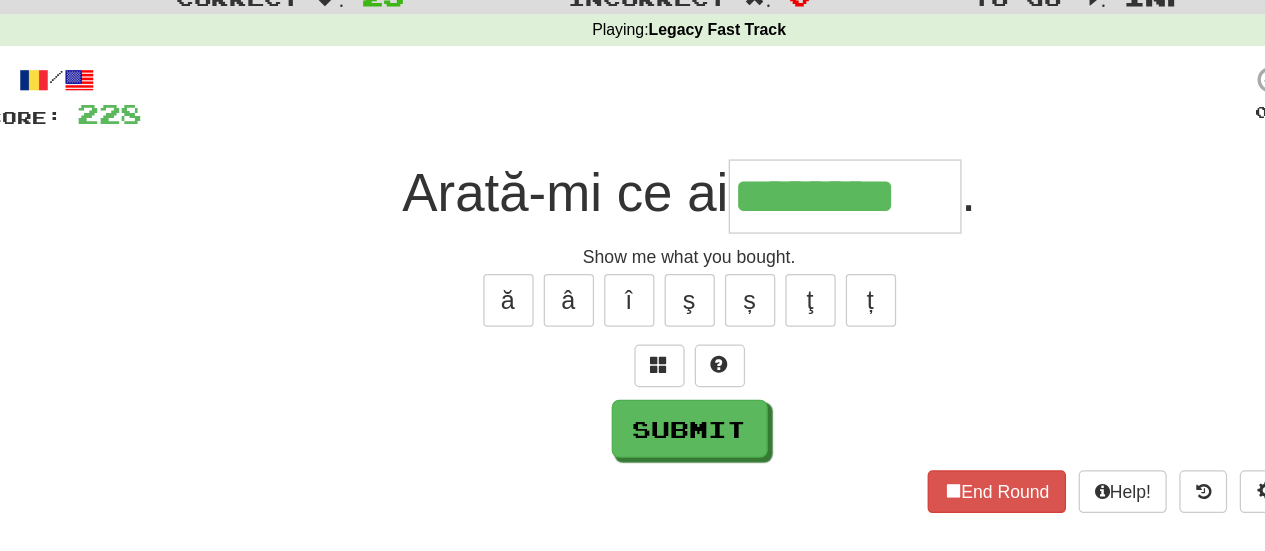 type on "********" 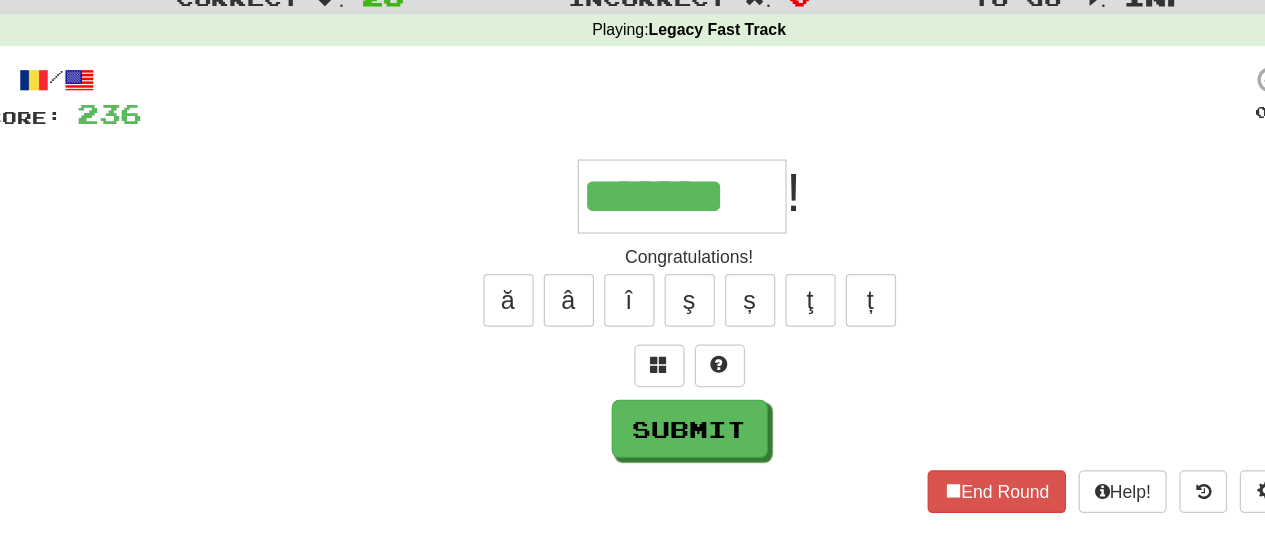 type on "*******" 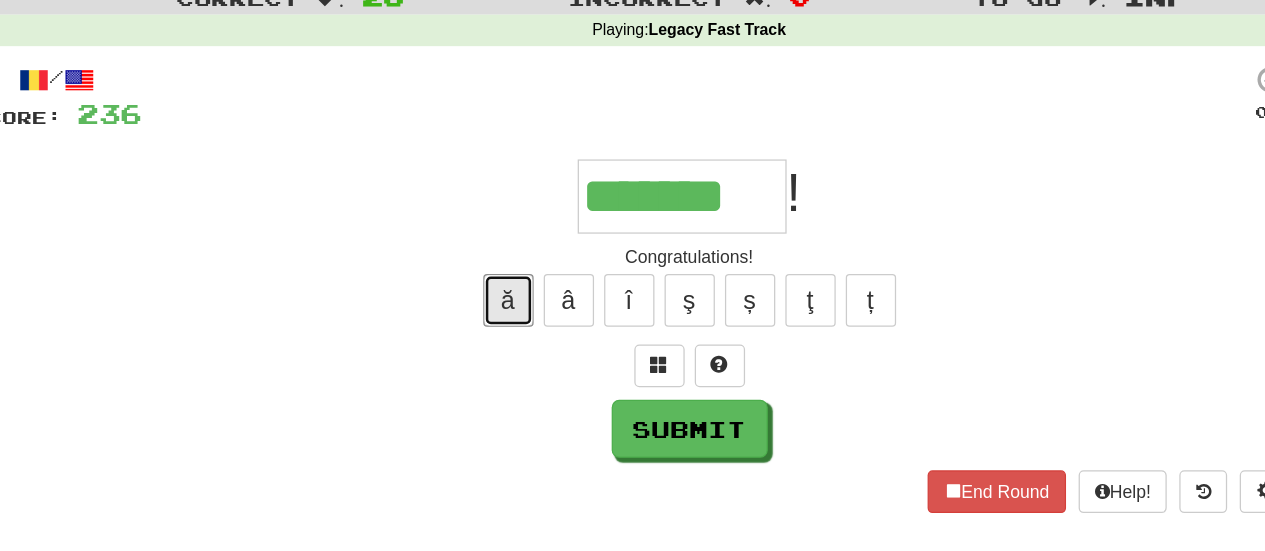 type 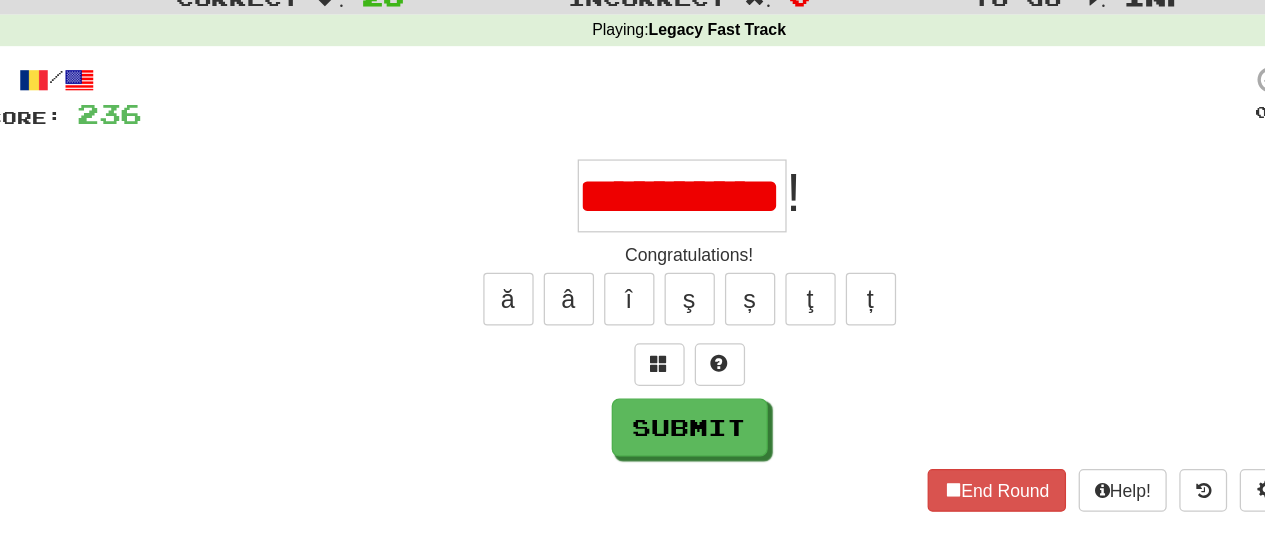 scroll, scrollTop: 0, scrollLeft: 0, axis: both 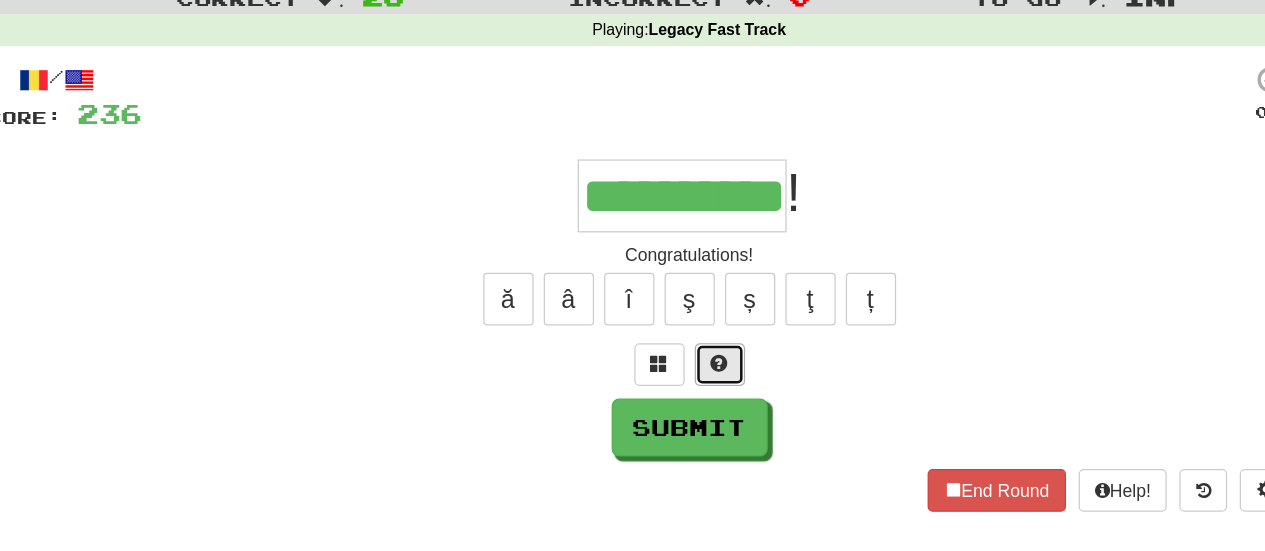 click at bounding box center (657, 357) 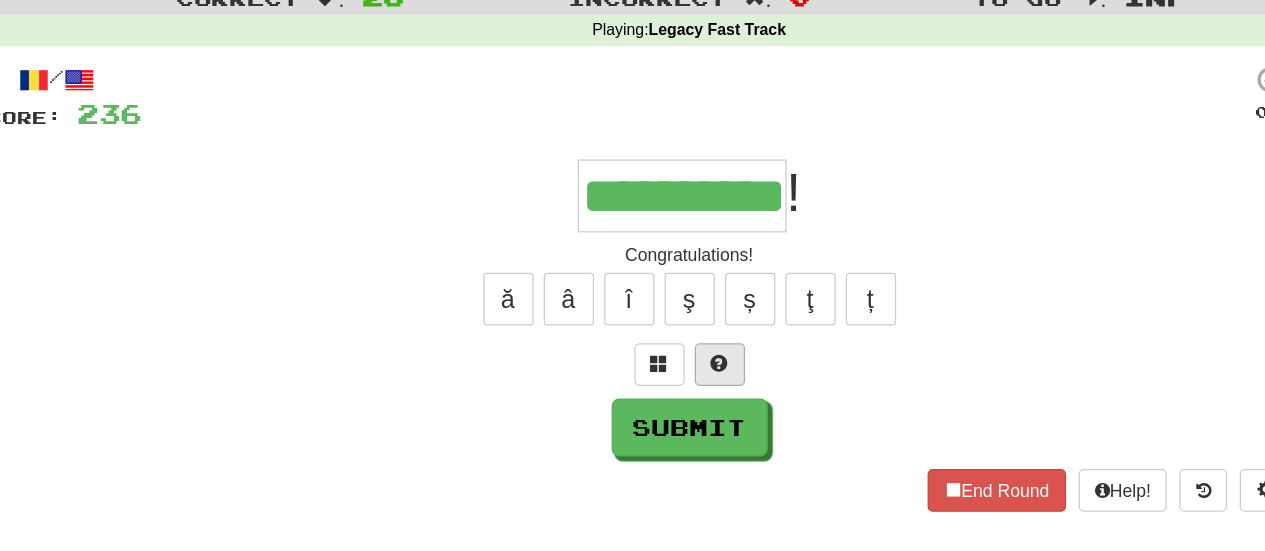 type on "**********" 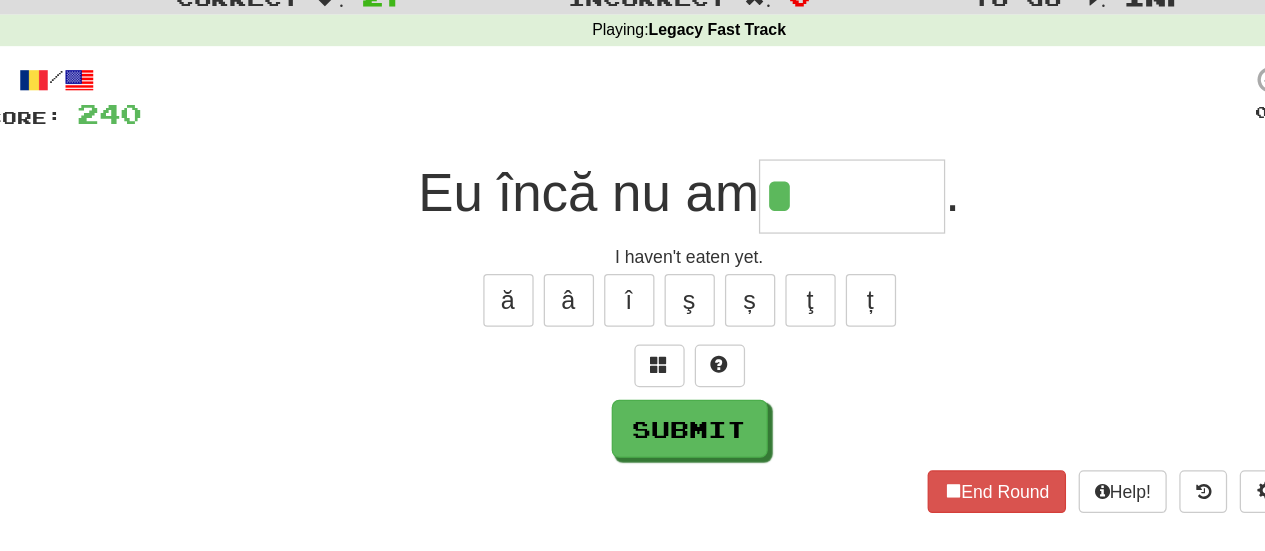 type on "*" 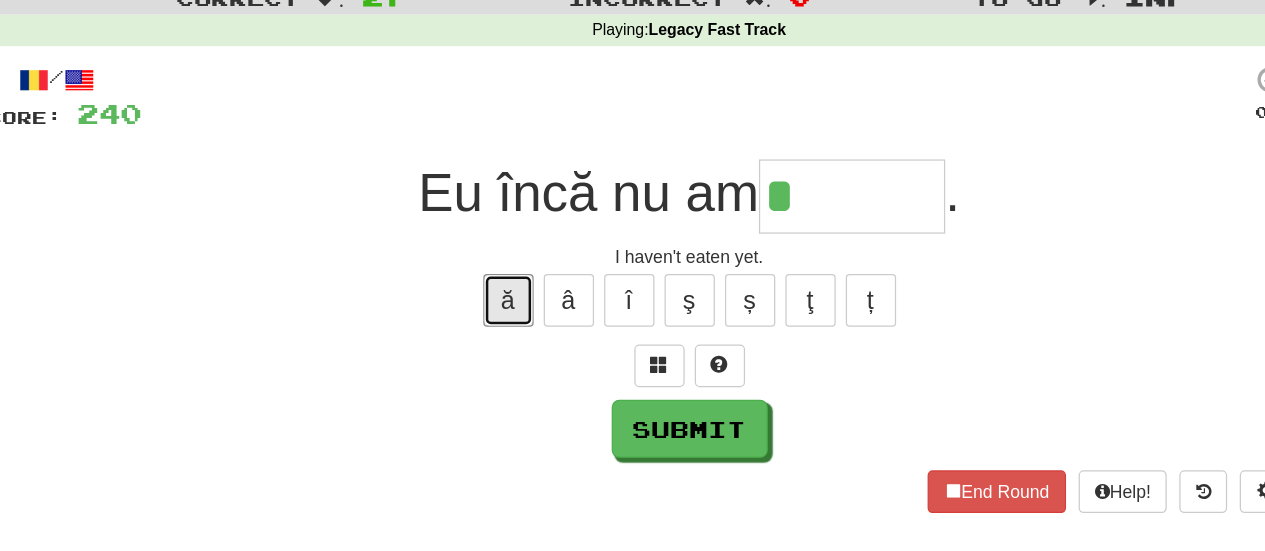 type 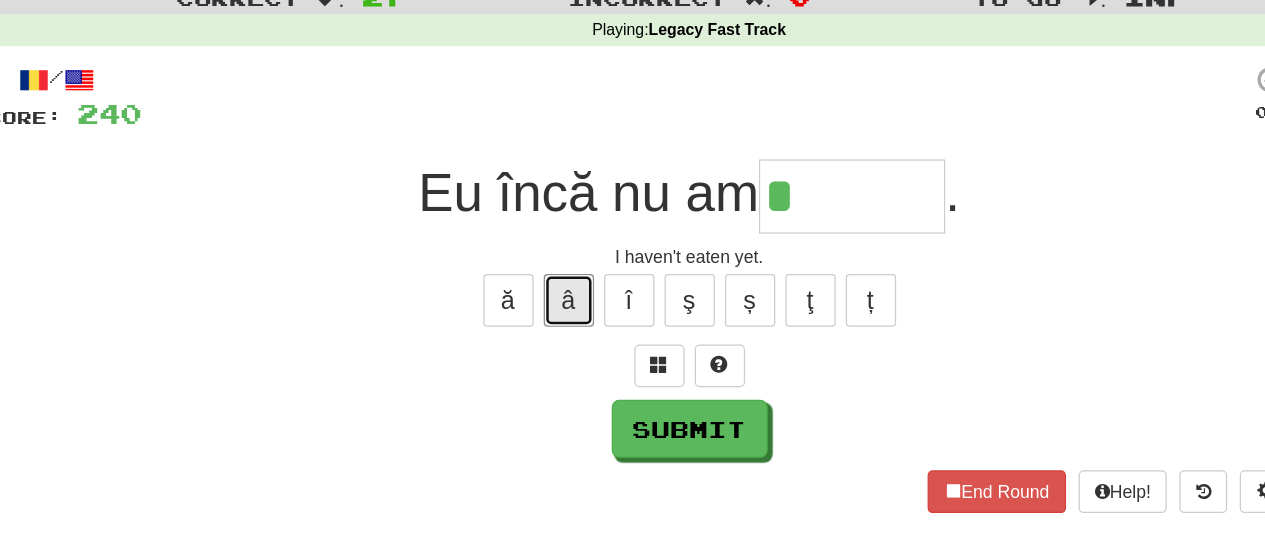 type 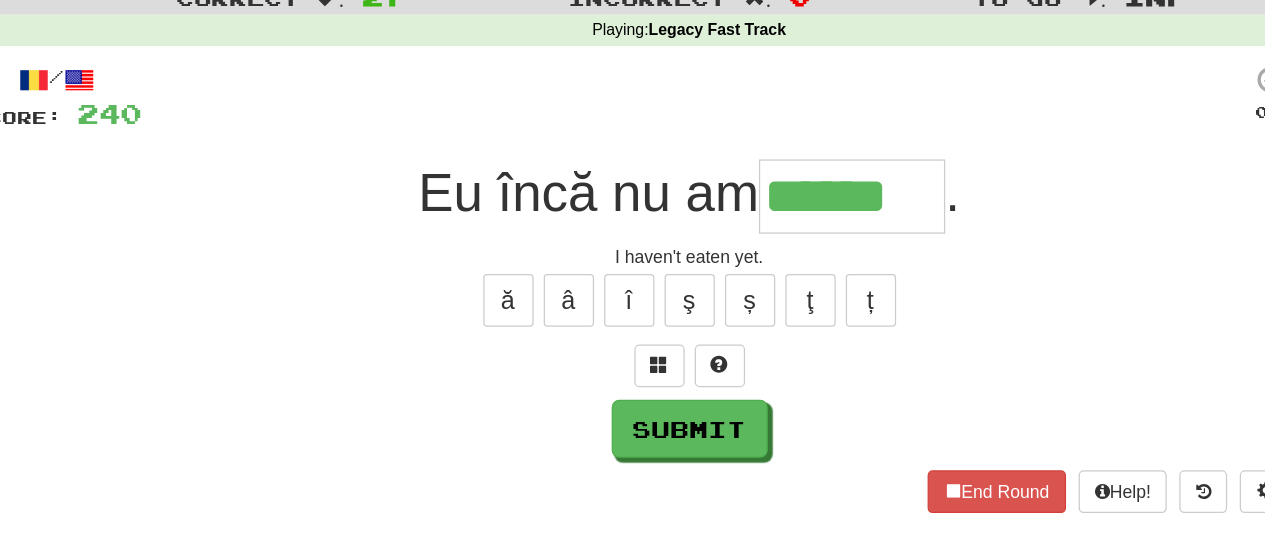 type on "******" 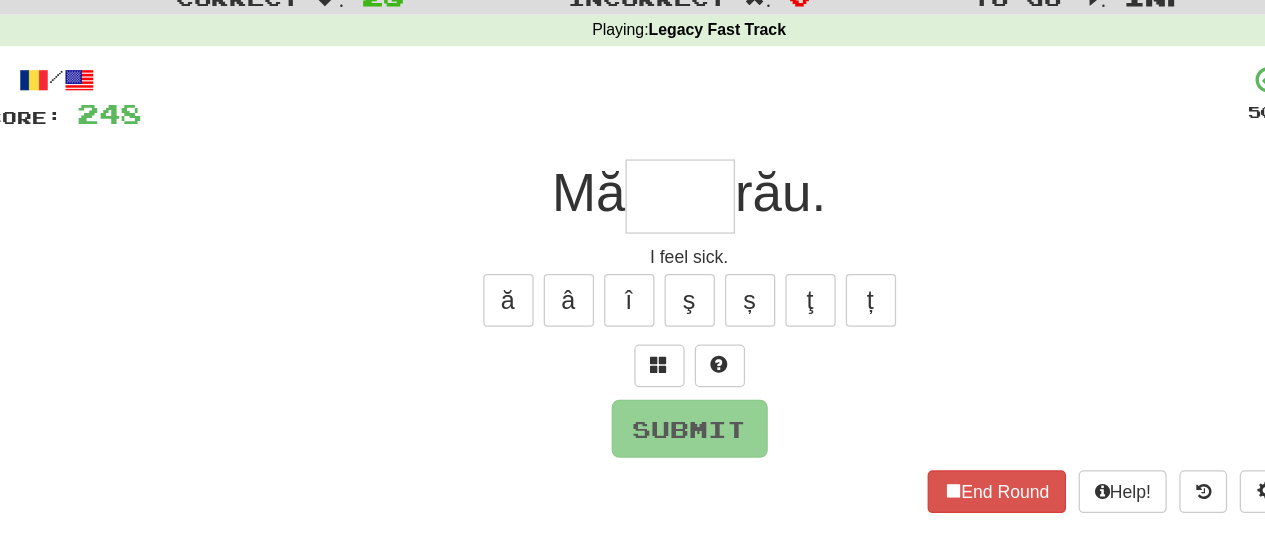 type on "*" 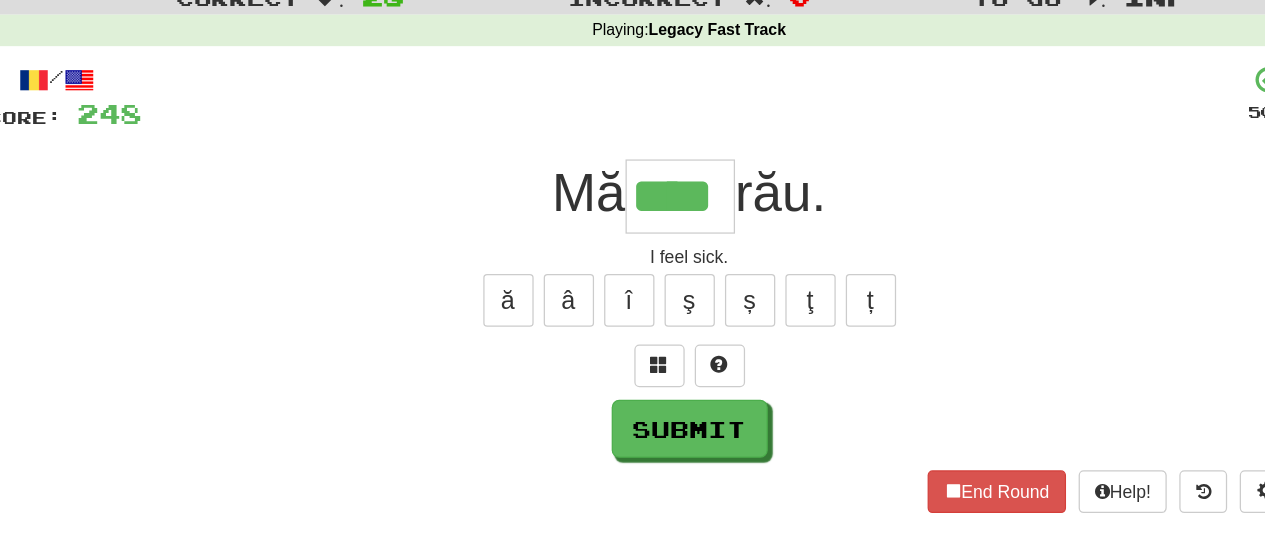 type on "****" 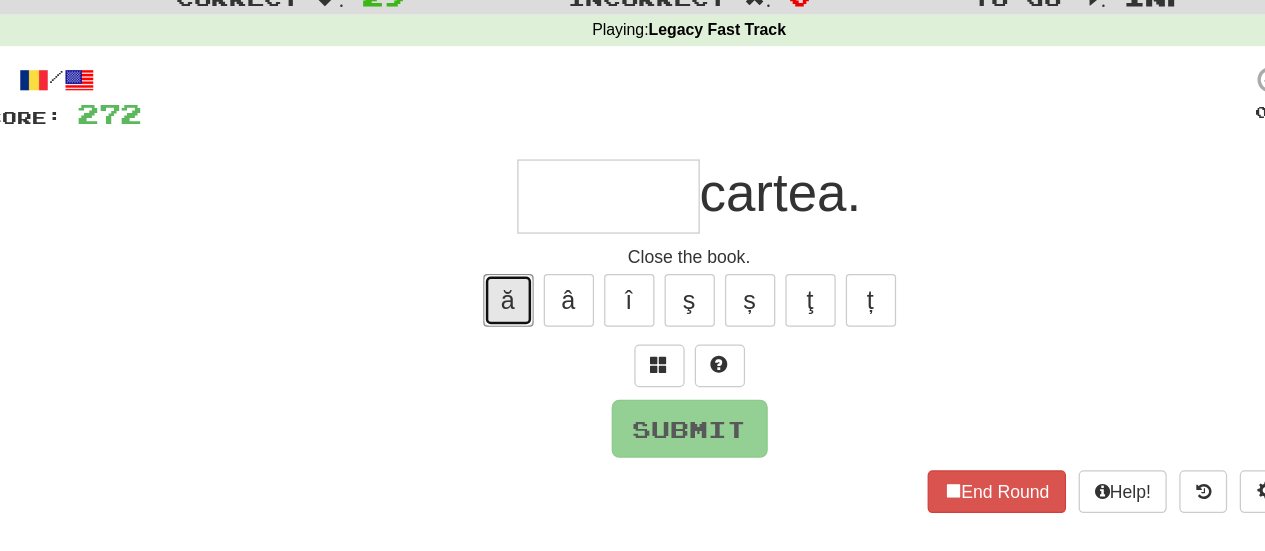 type 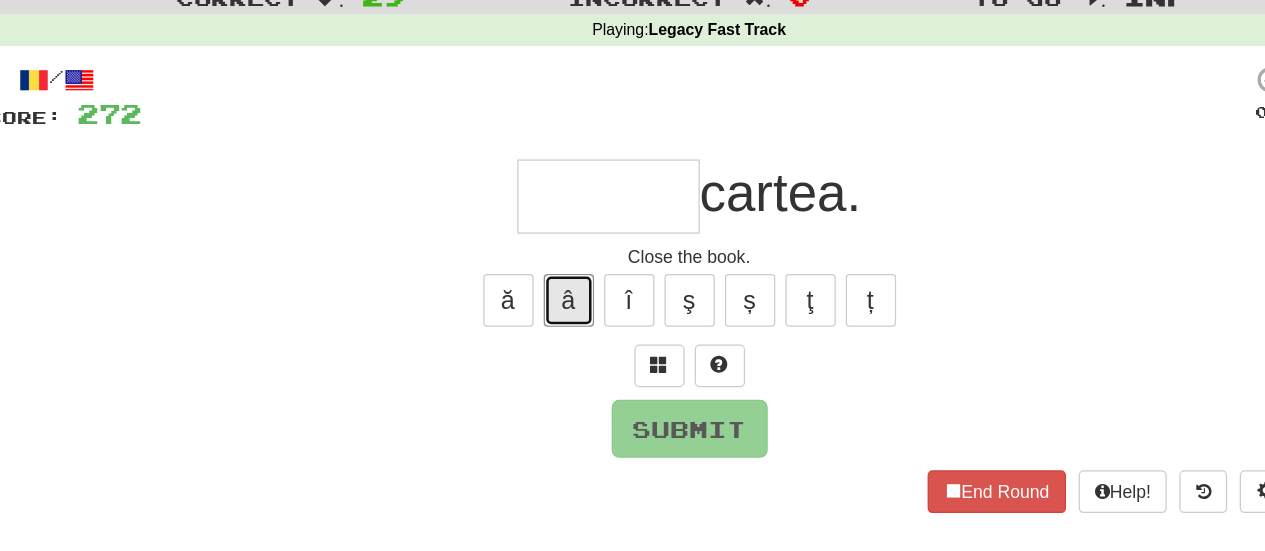 type 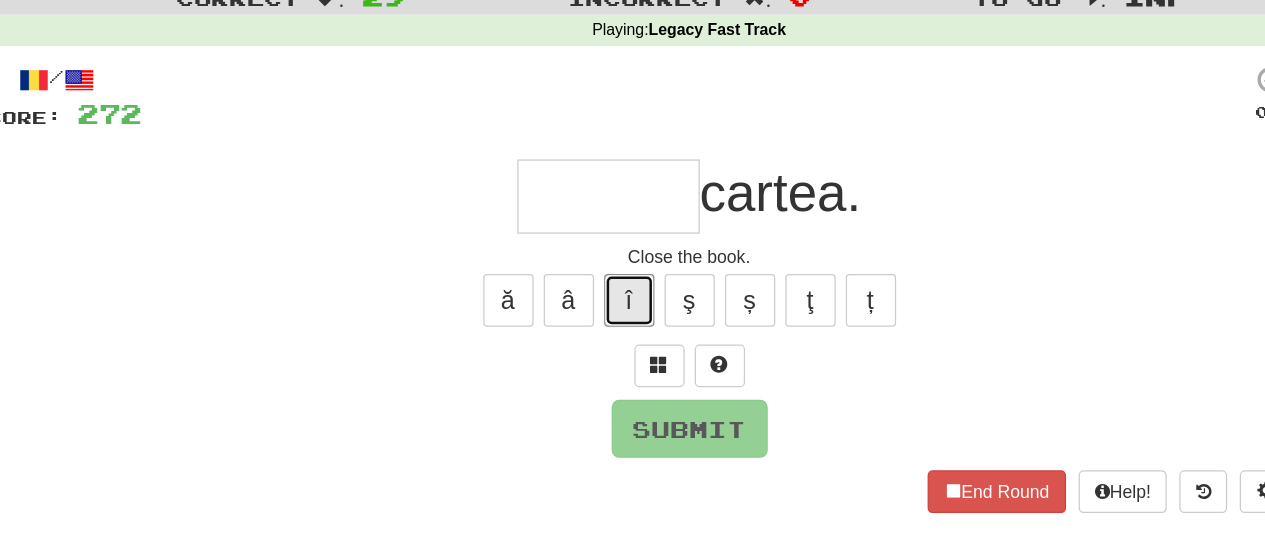 type 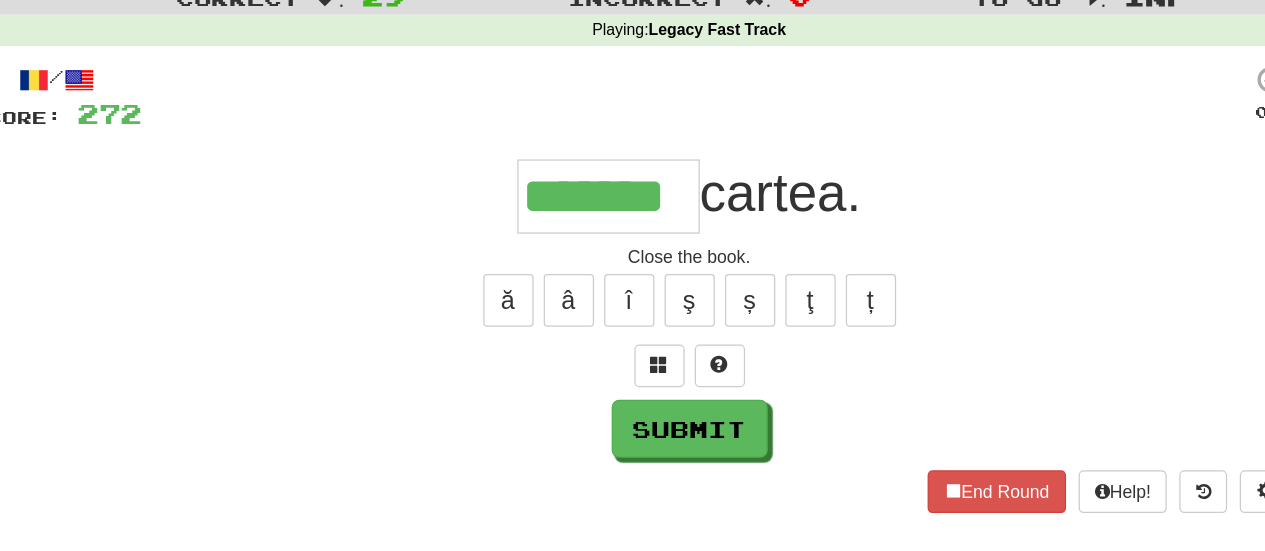 type on "*******" 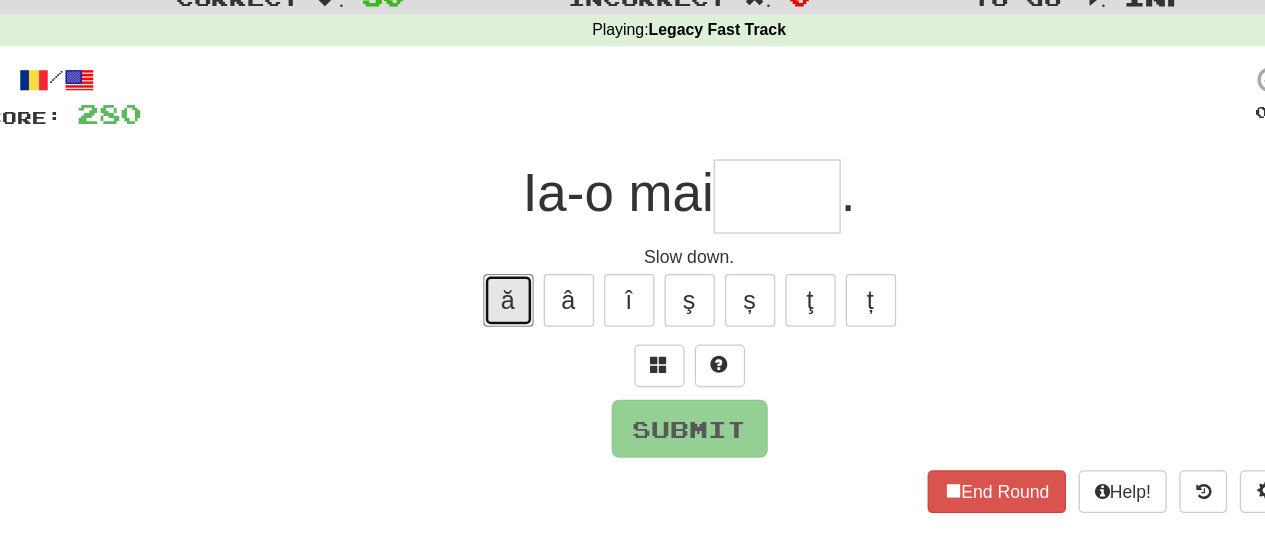type 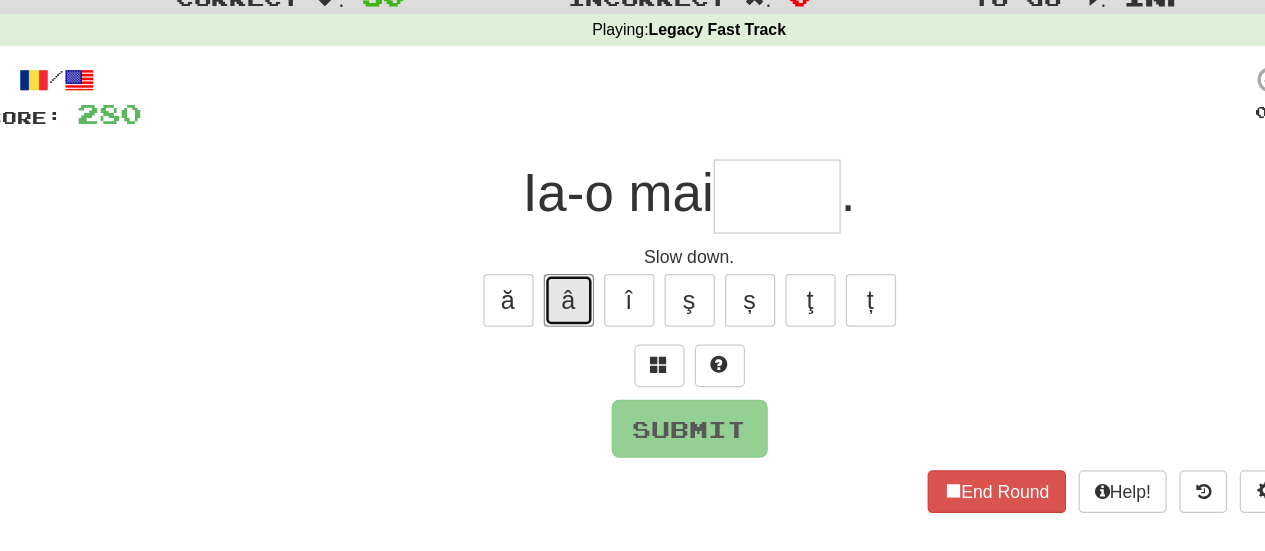 type 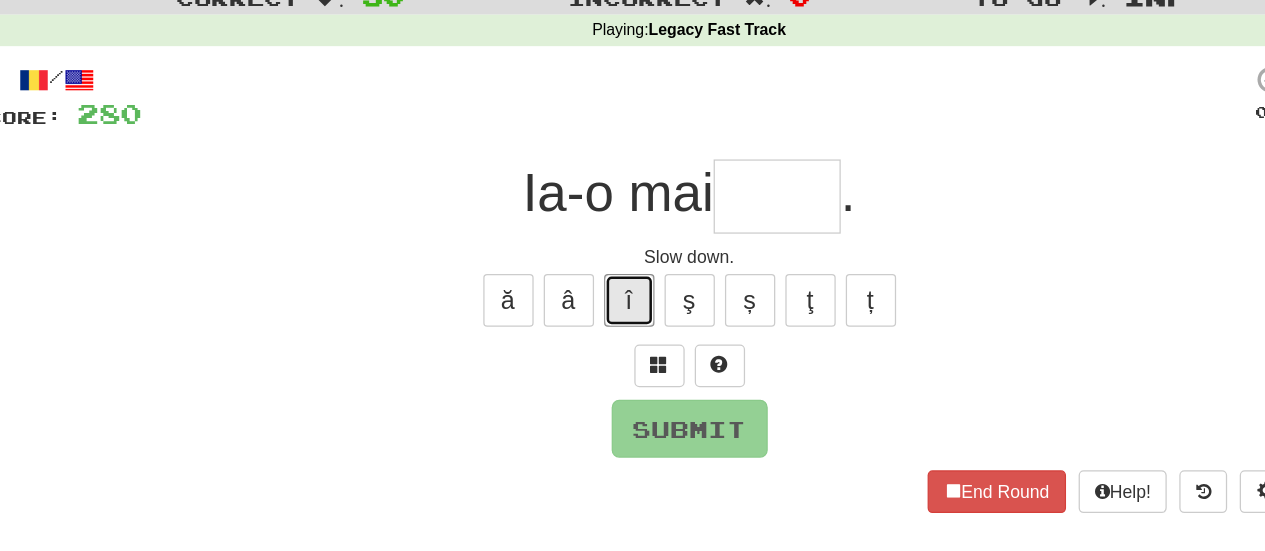type 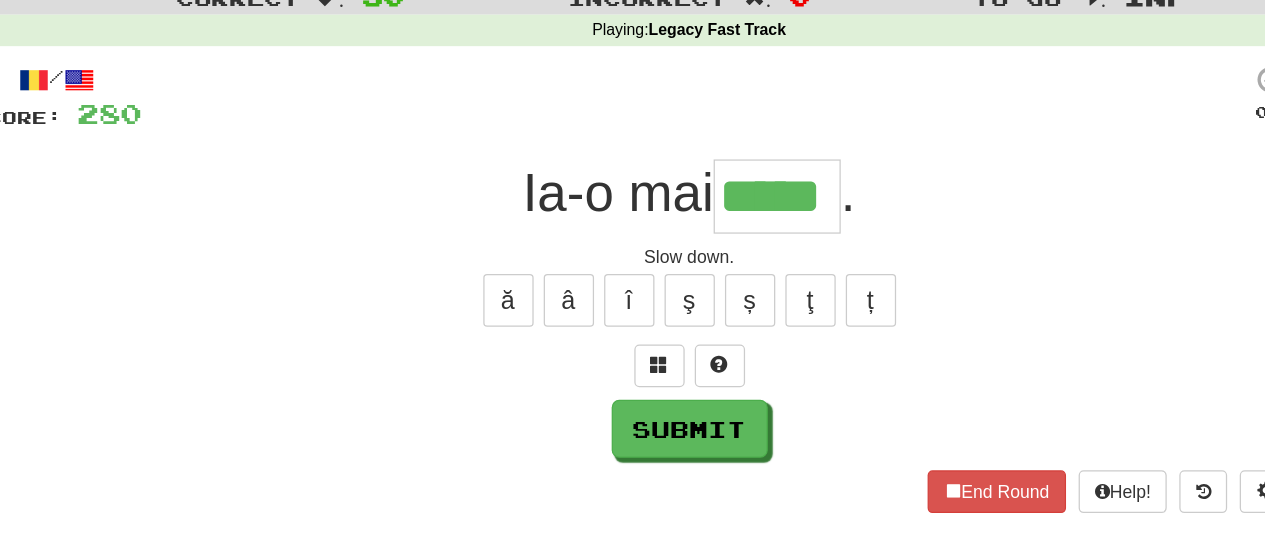 type on "*****" 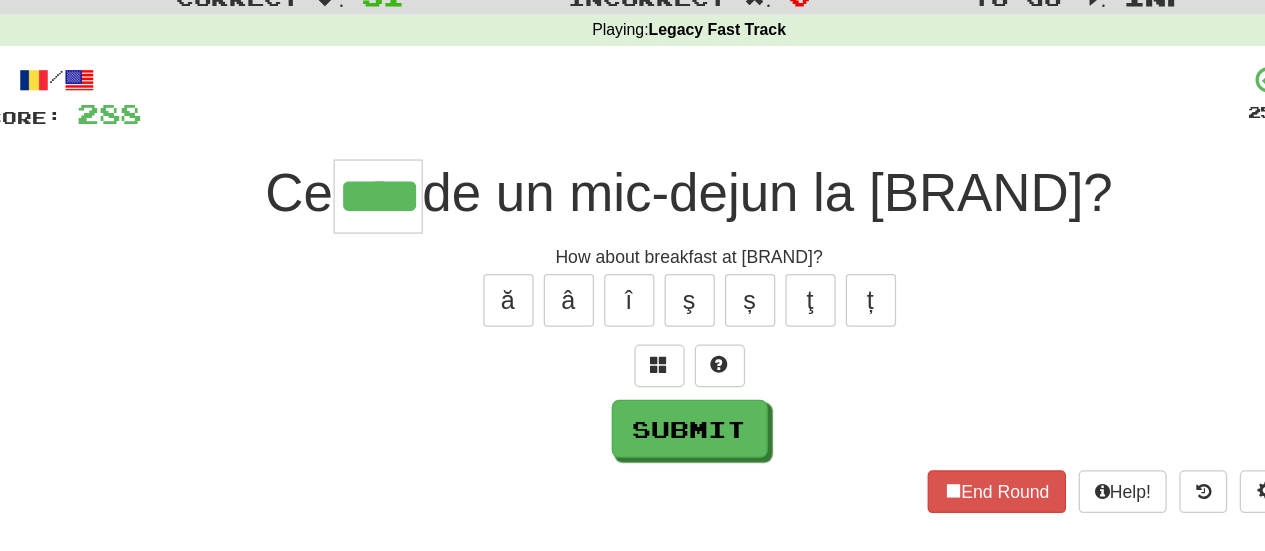 type on "****" 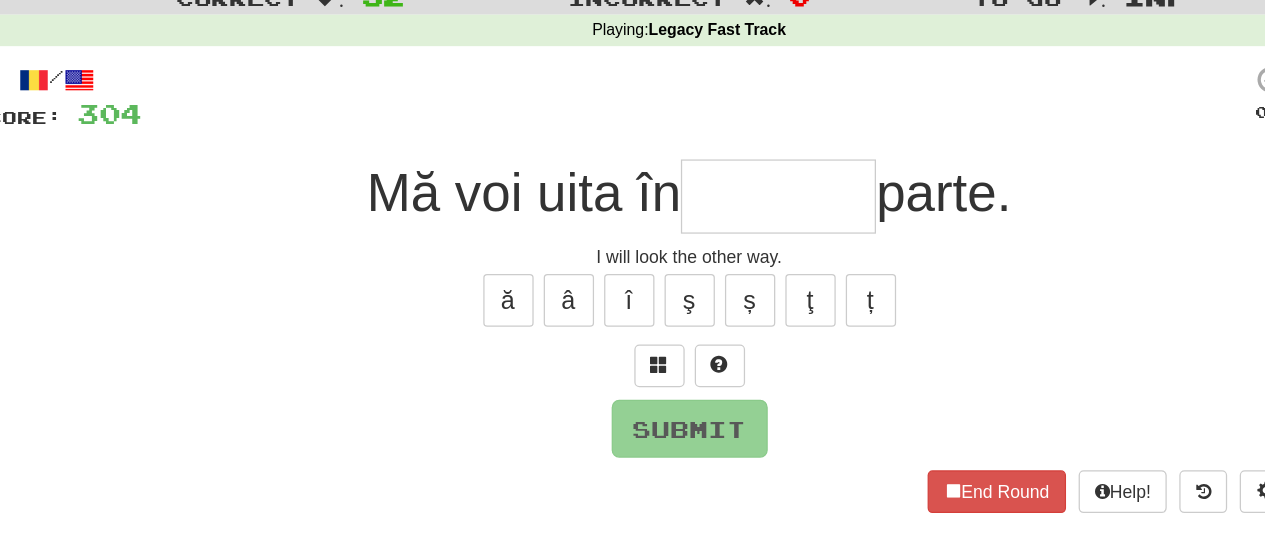 type on "*" 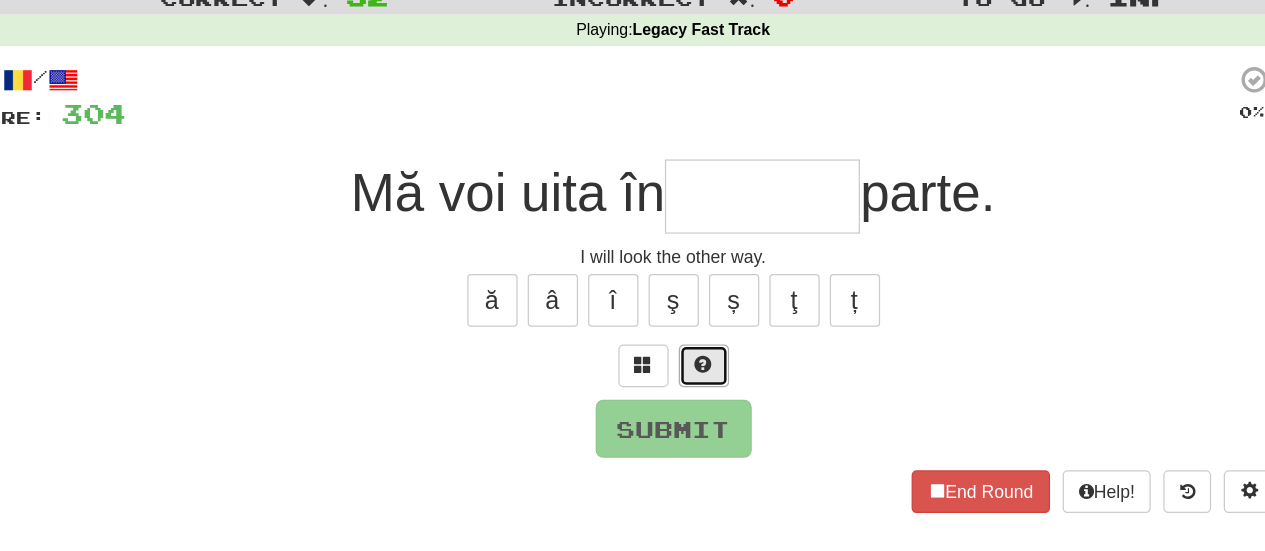 click at bounding box center (657, 358) 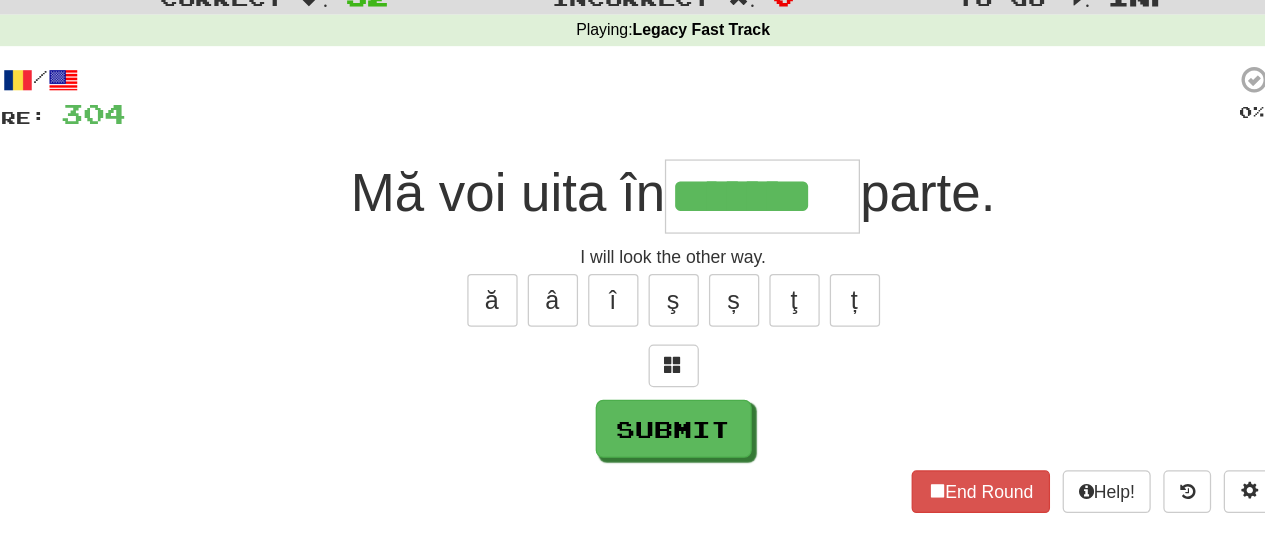 type on "*******" 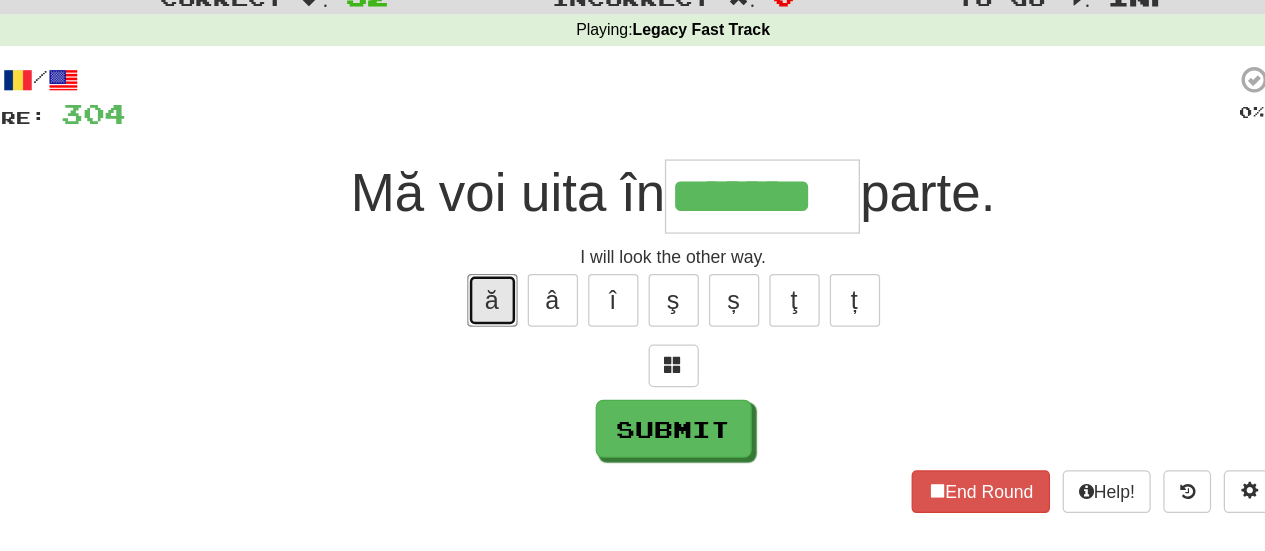 type 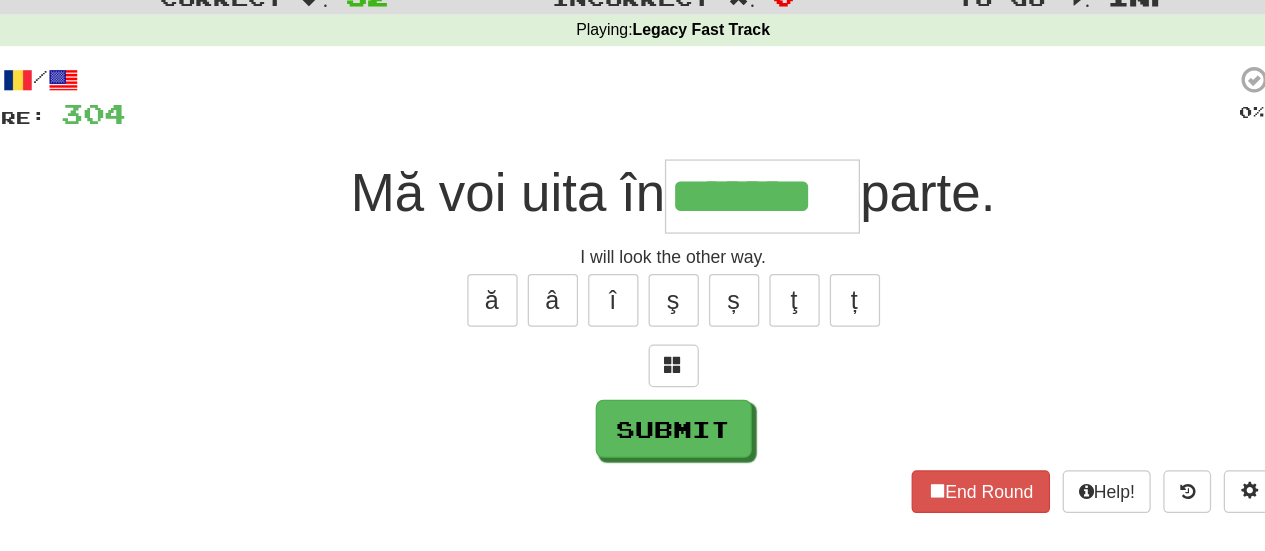 type on "********" 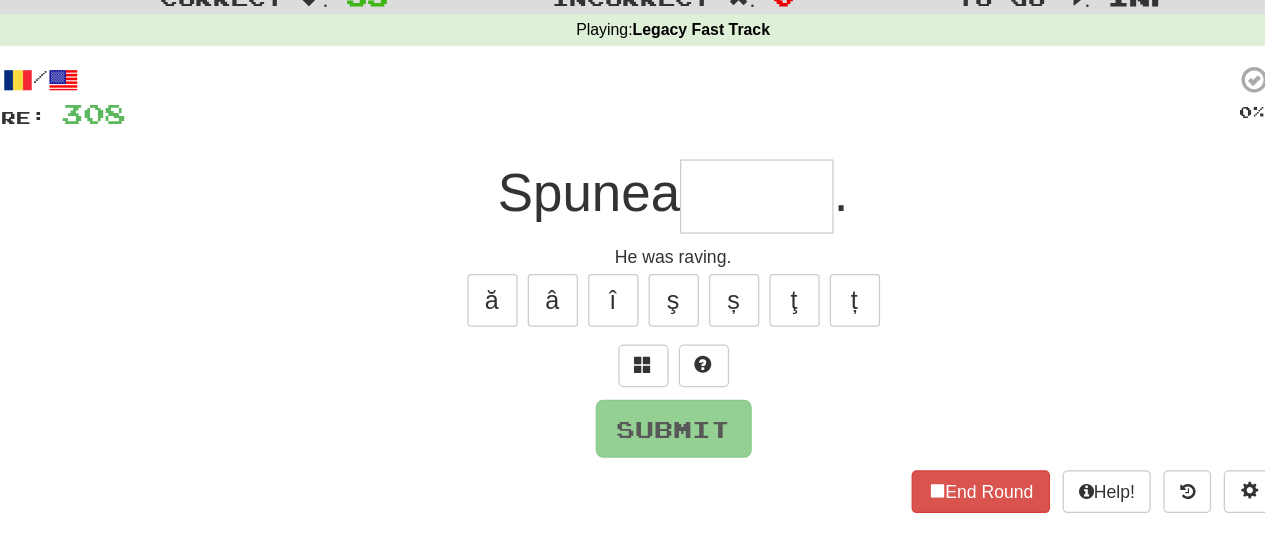 type on "*" 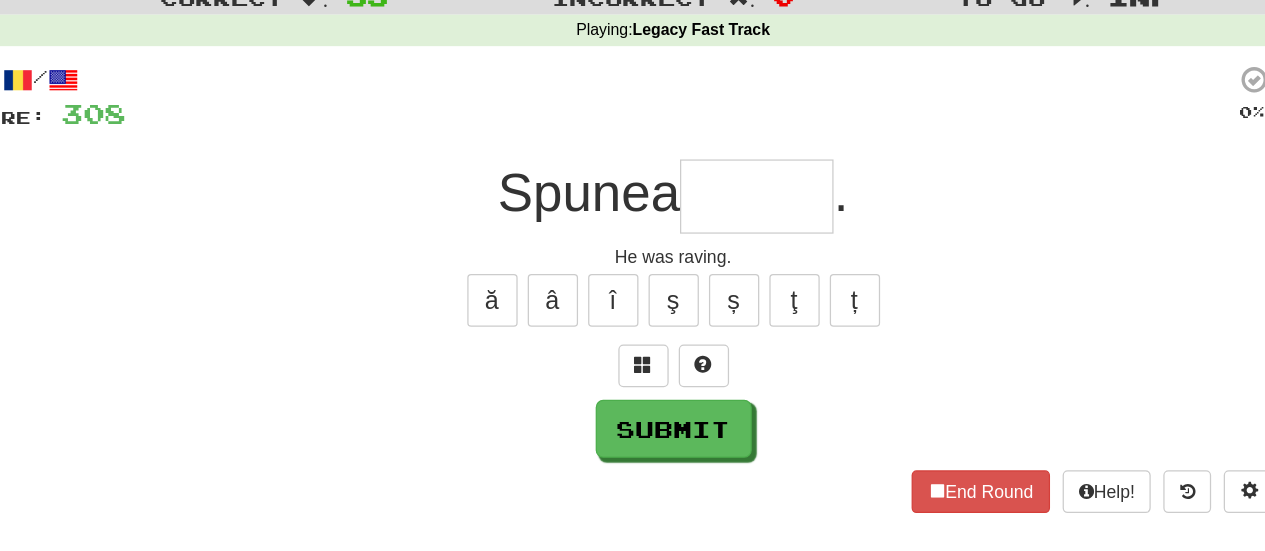 type on "*" 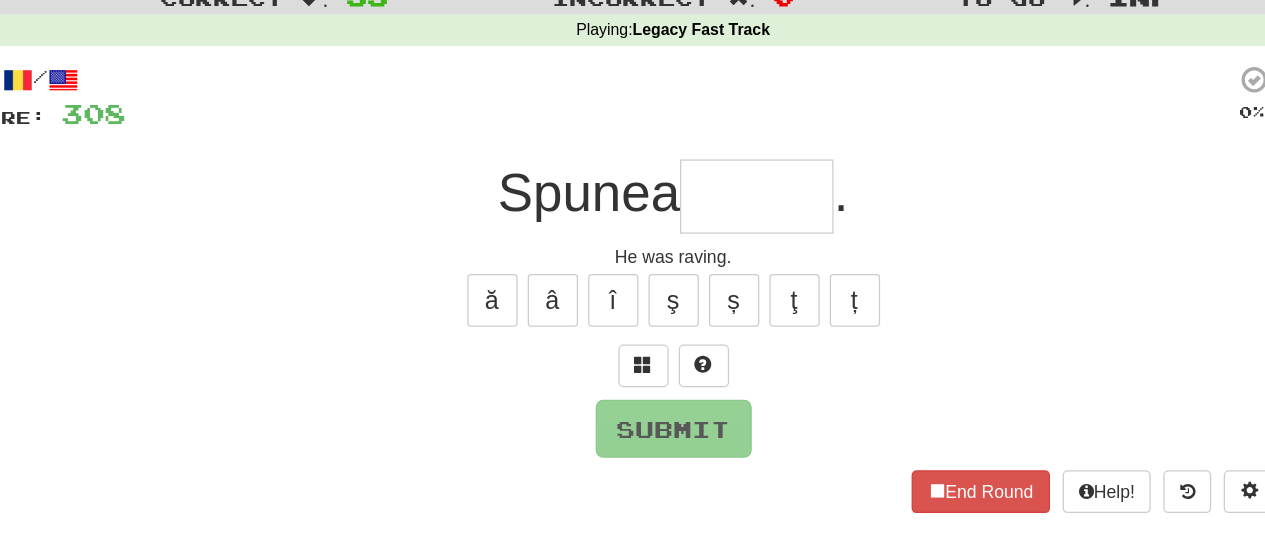 type on "*" 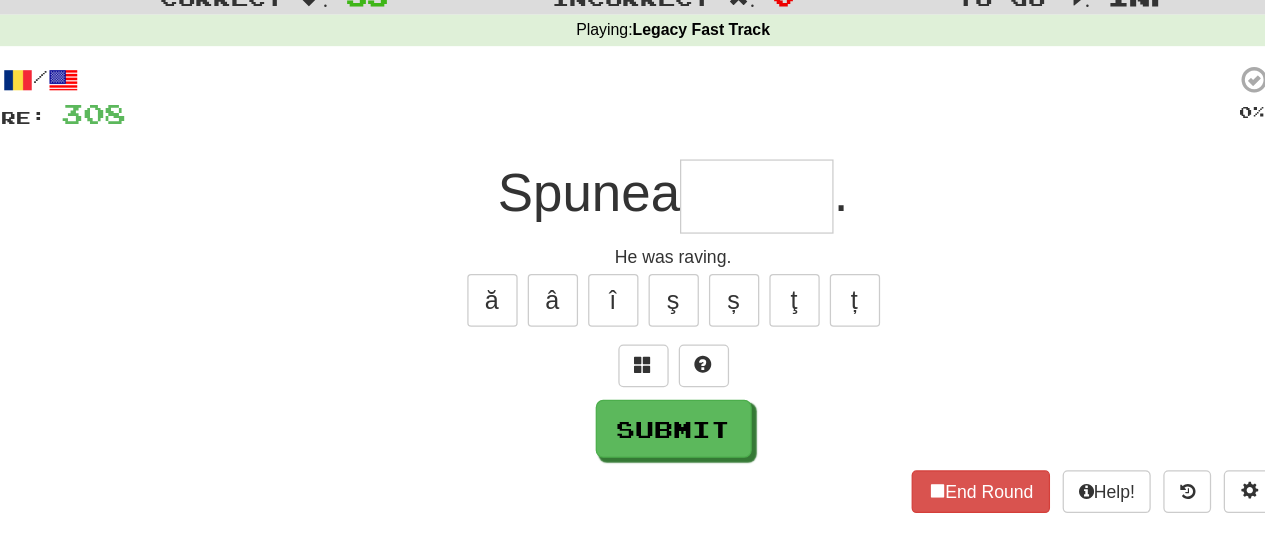 type on "*" 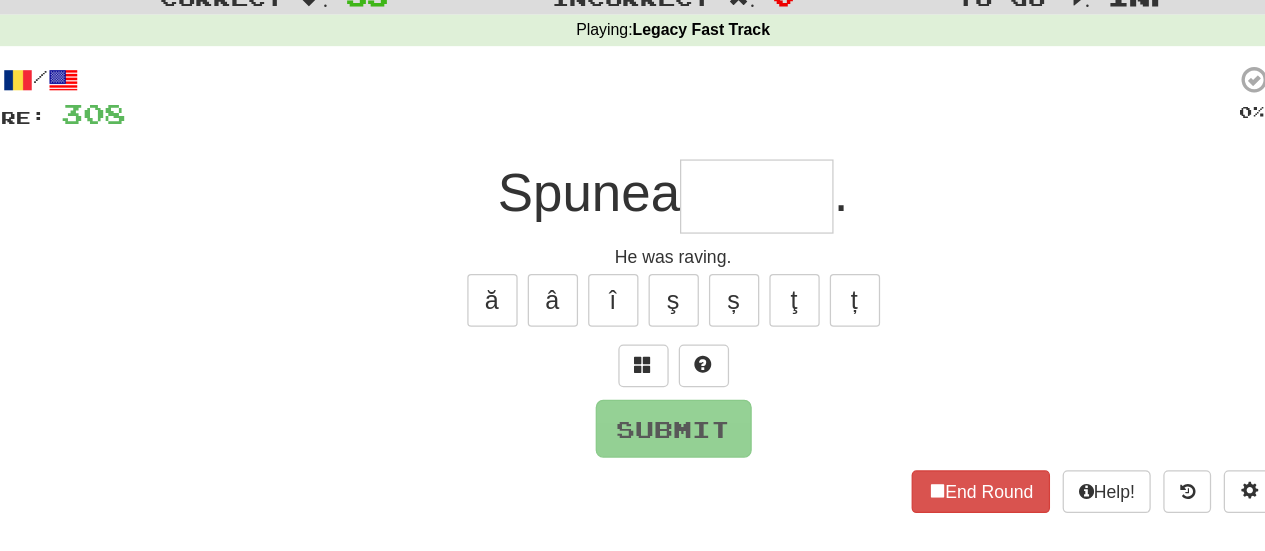 type on "*" 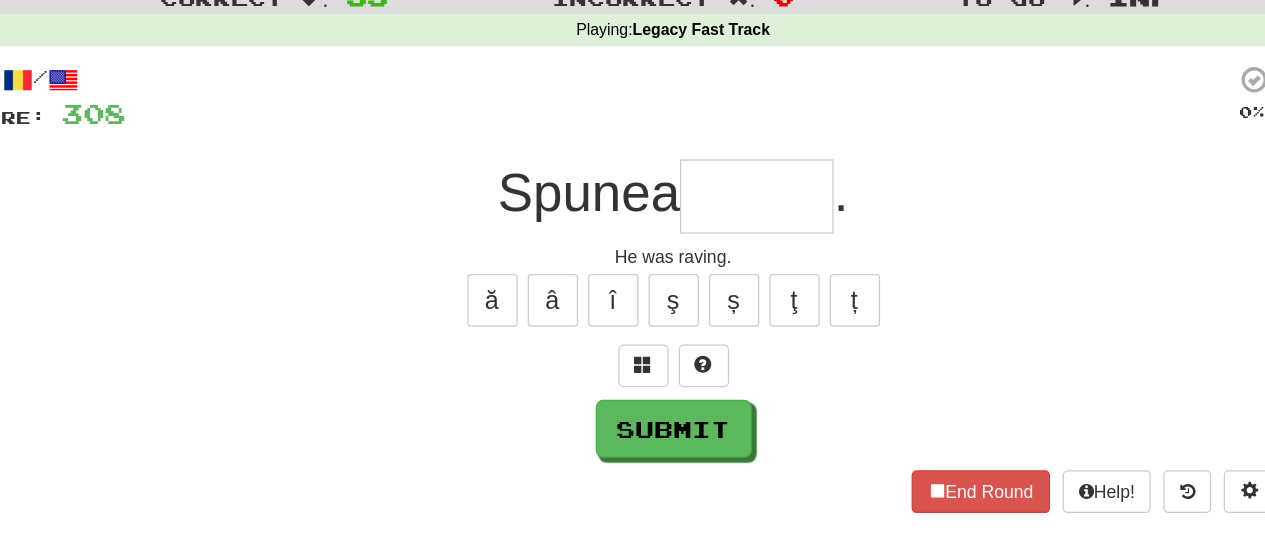 type on "*" 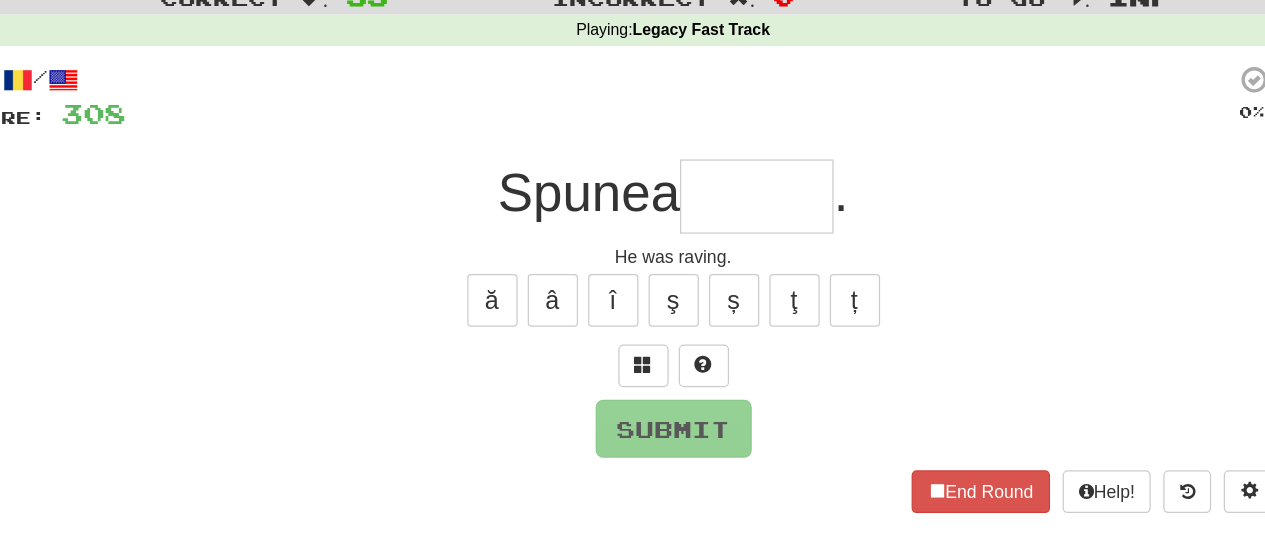 type on "*" 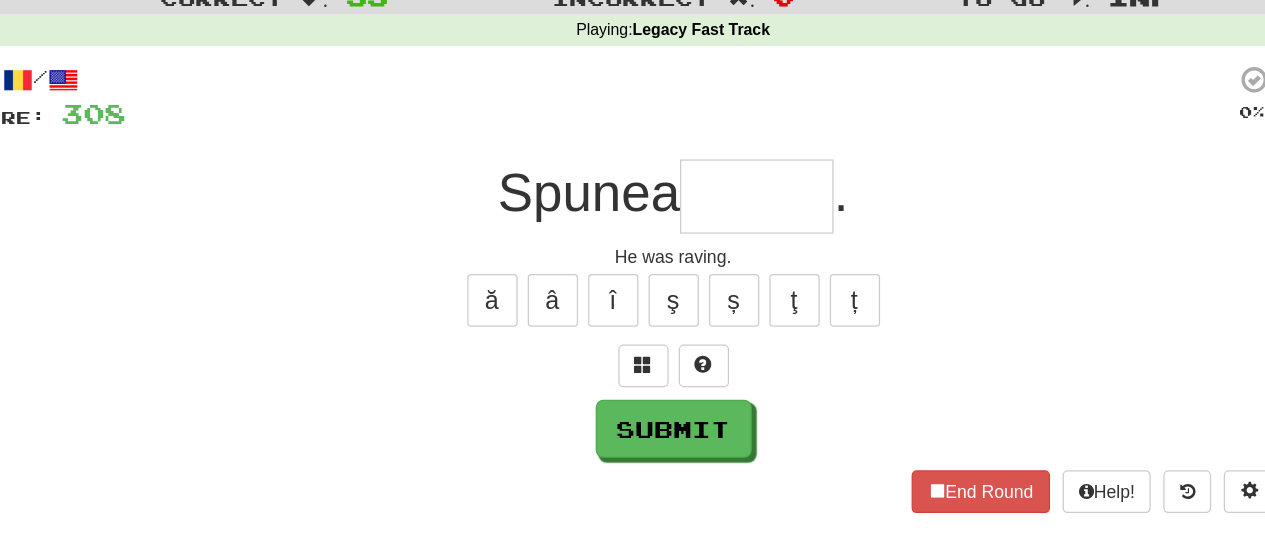 type on "*" 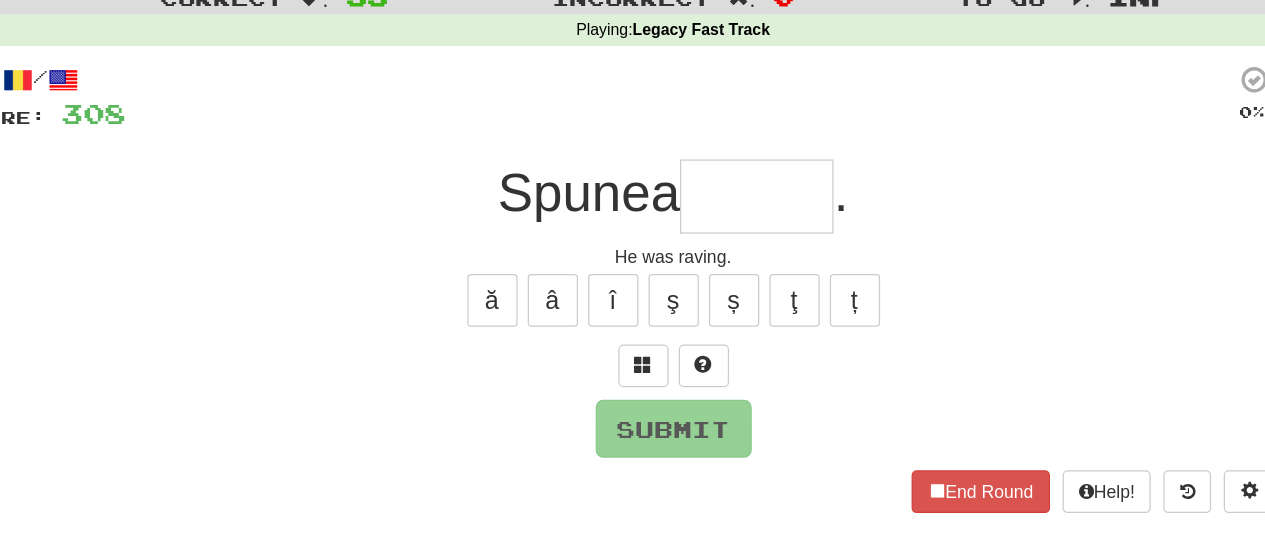 type on "*" 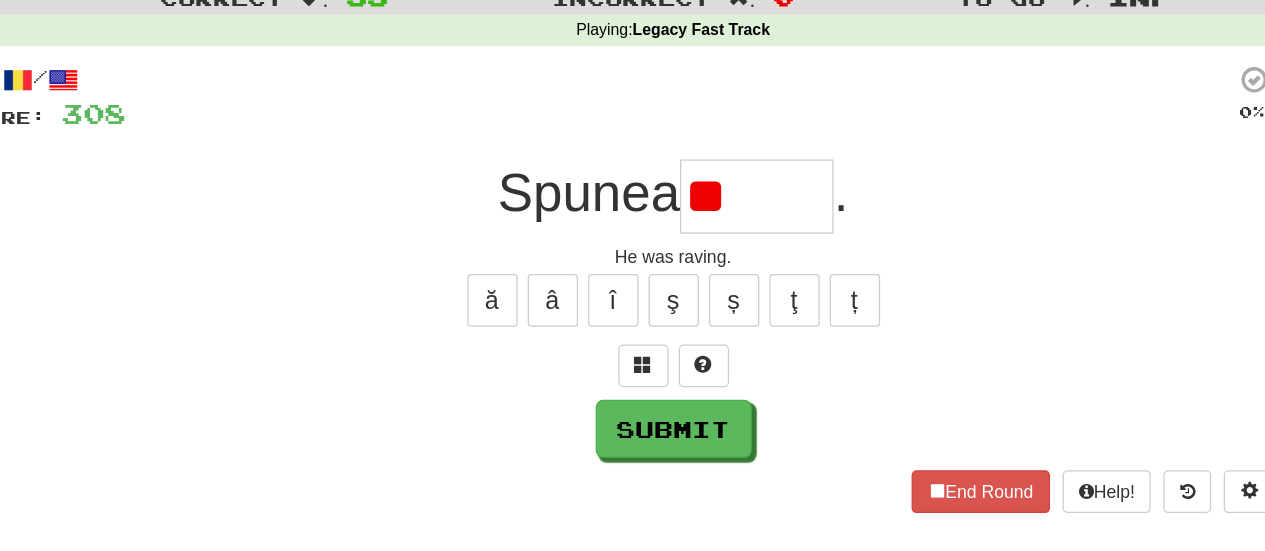 type on "*" 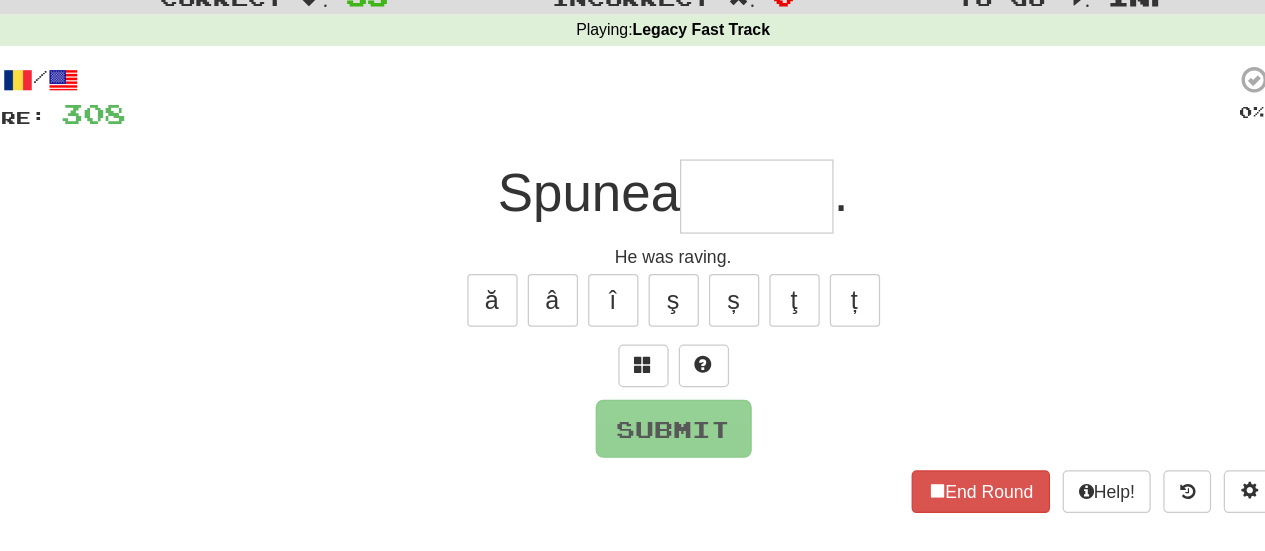 type on "*" 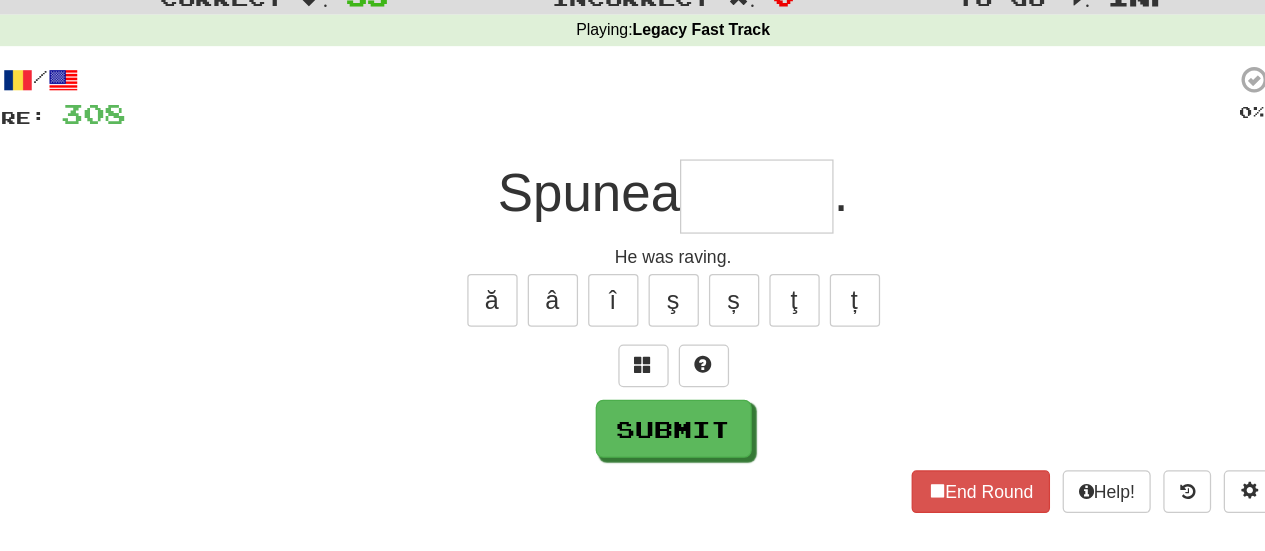 type on "*" 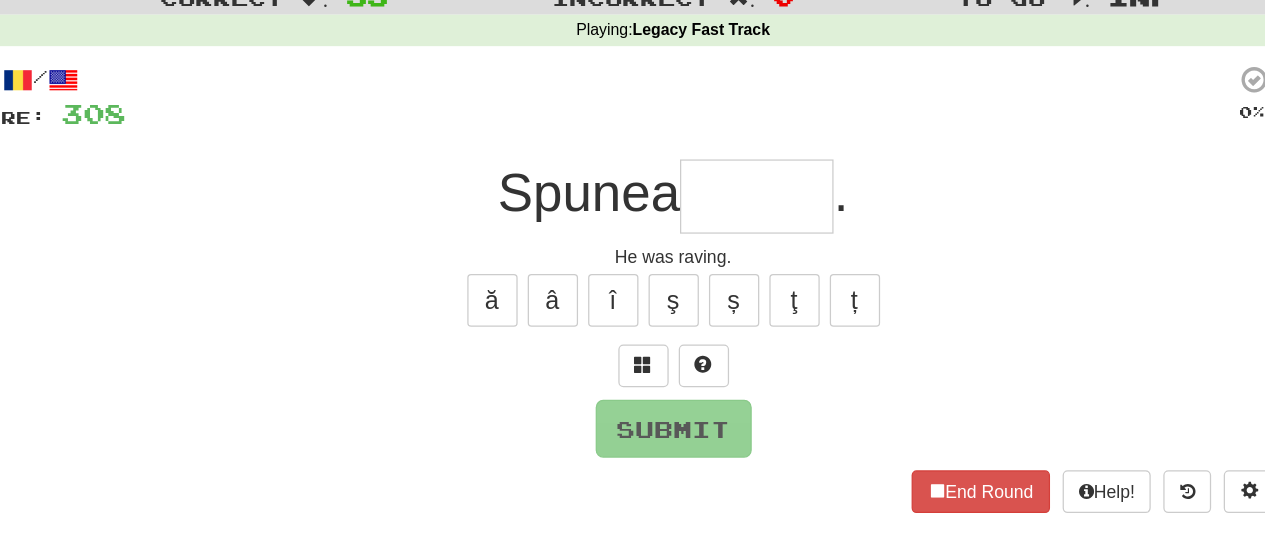 type on "*" 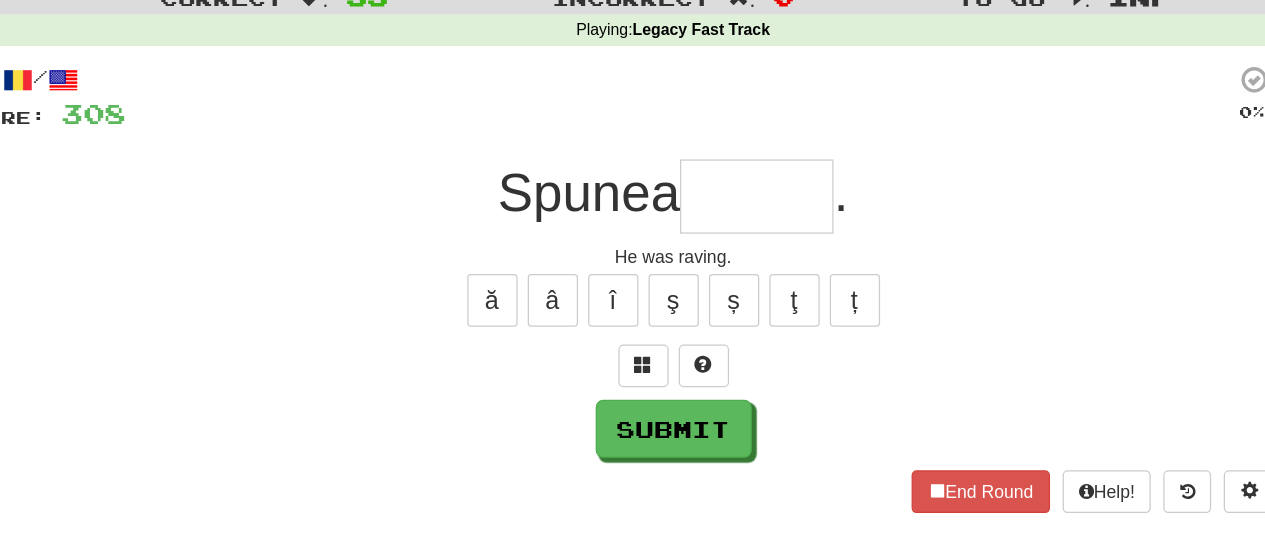 type on "*" 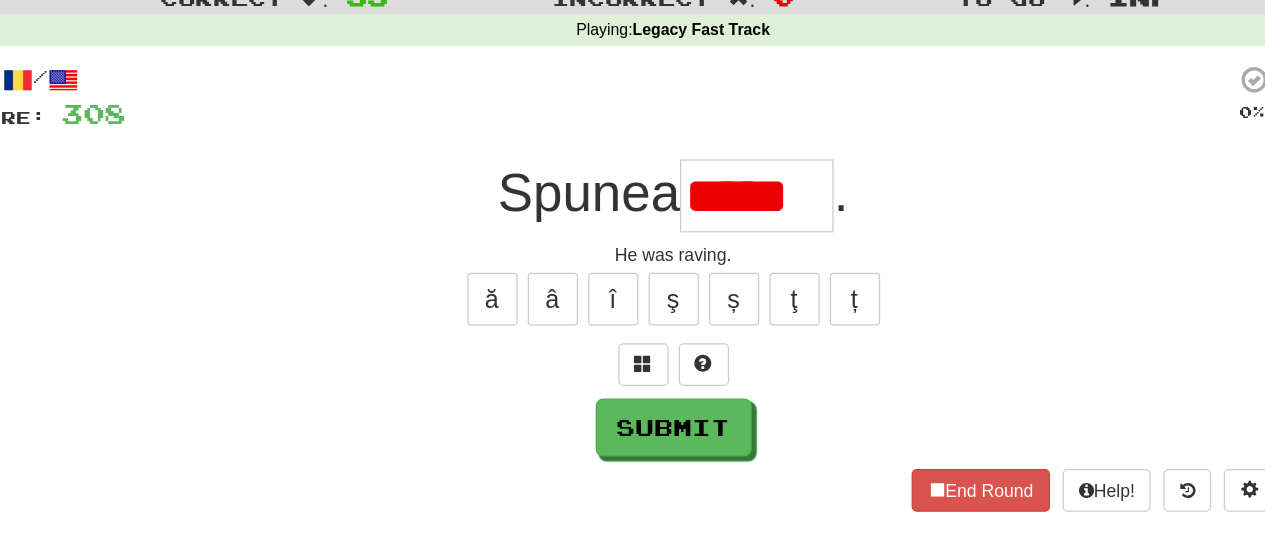 scroll, scrollTop: 0, scrollLeft: 0, axis: both 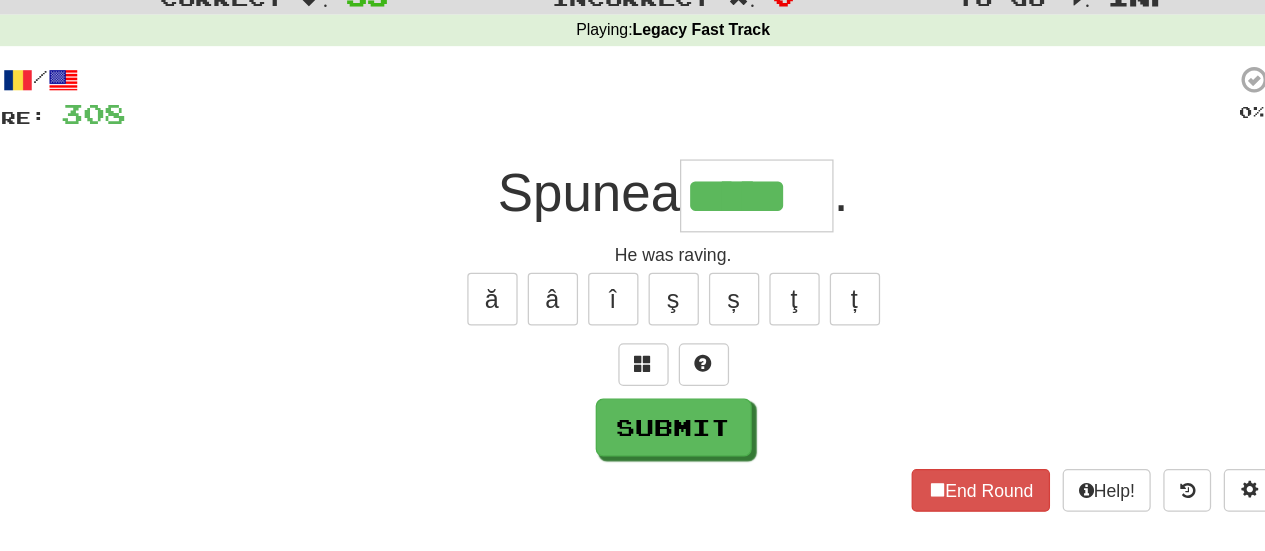 type on "*****" 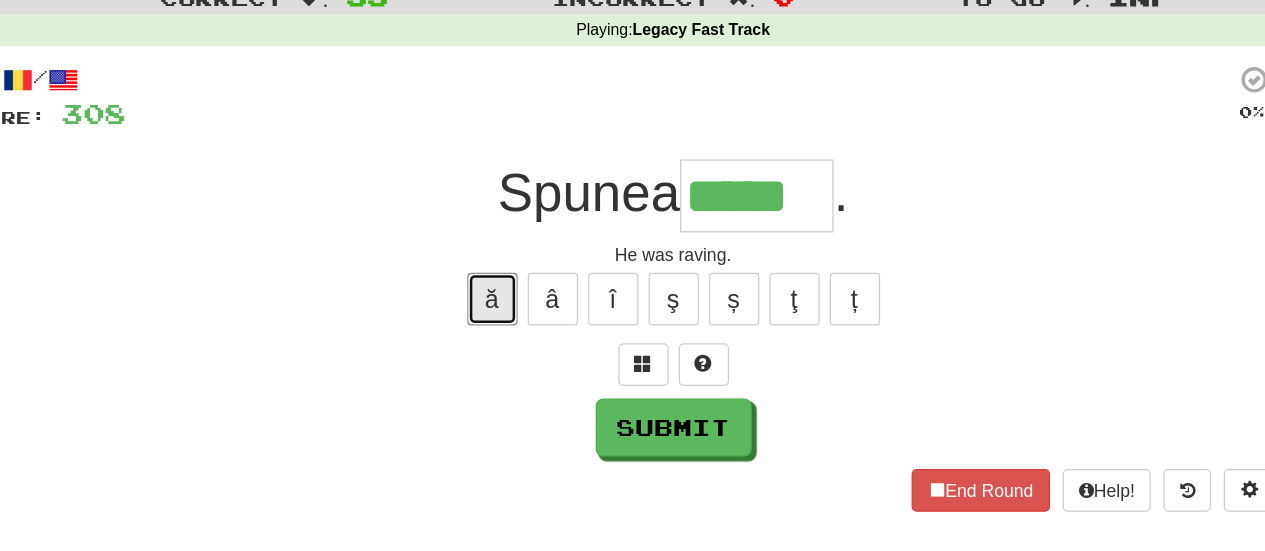 type 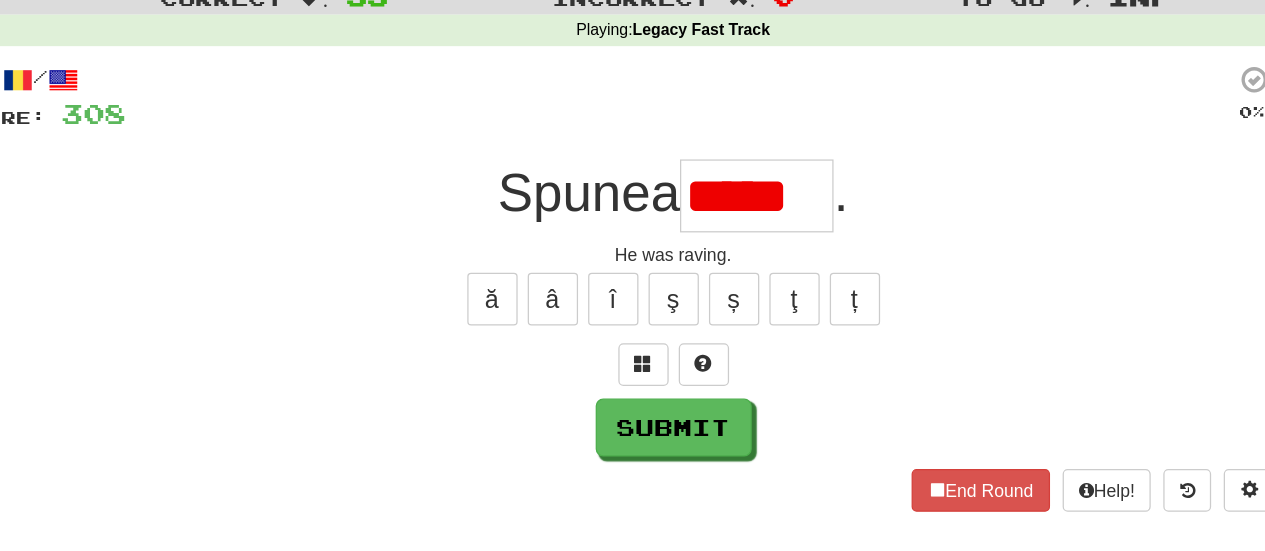 scroll, scrollTop: 0, scrollLeft: 0, axis: both 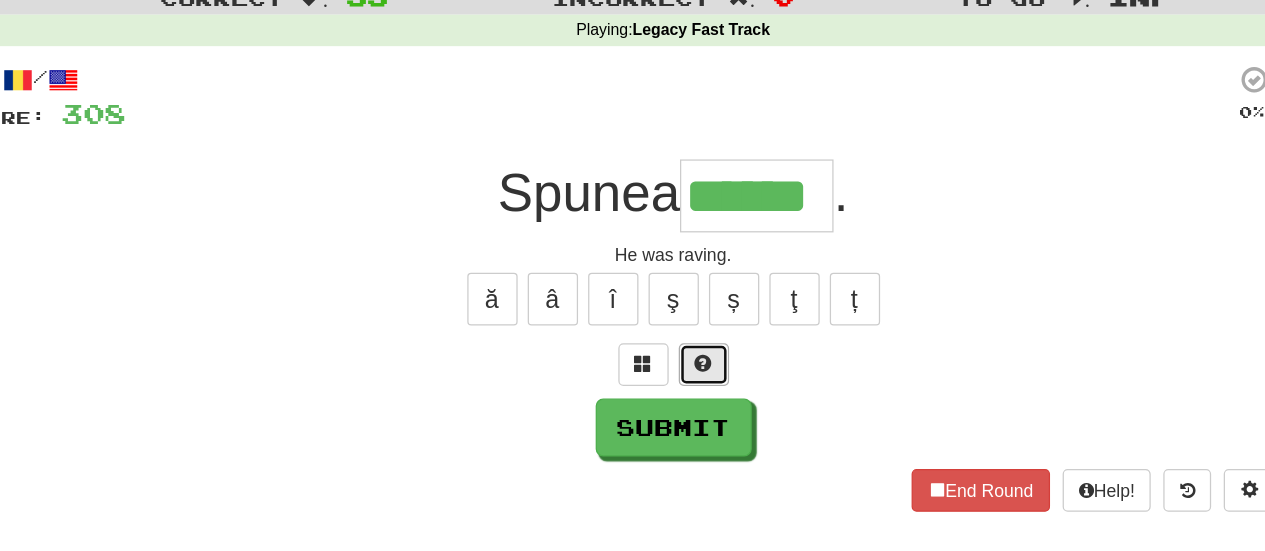 click at bounding box center (657, 357) 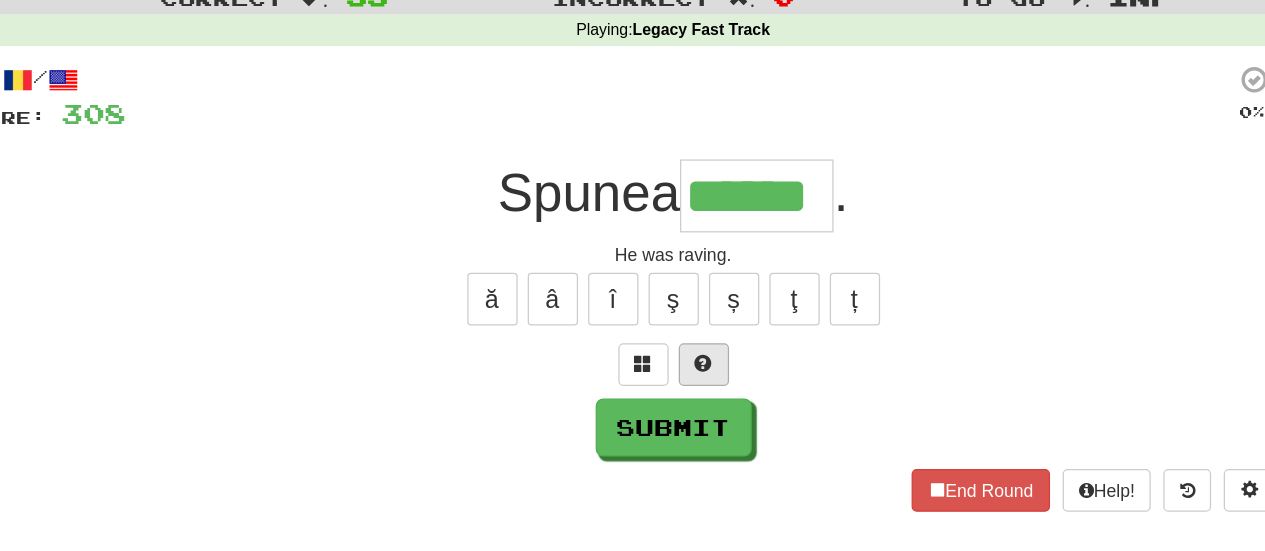 type on "*******" 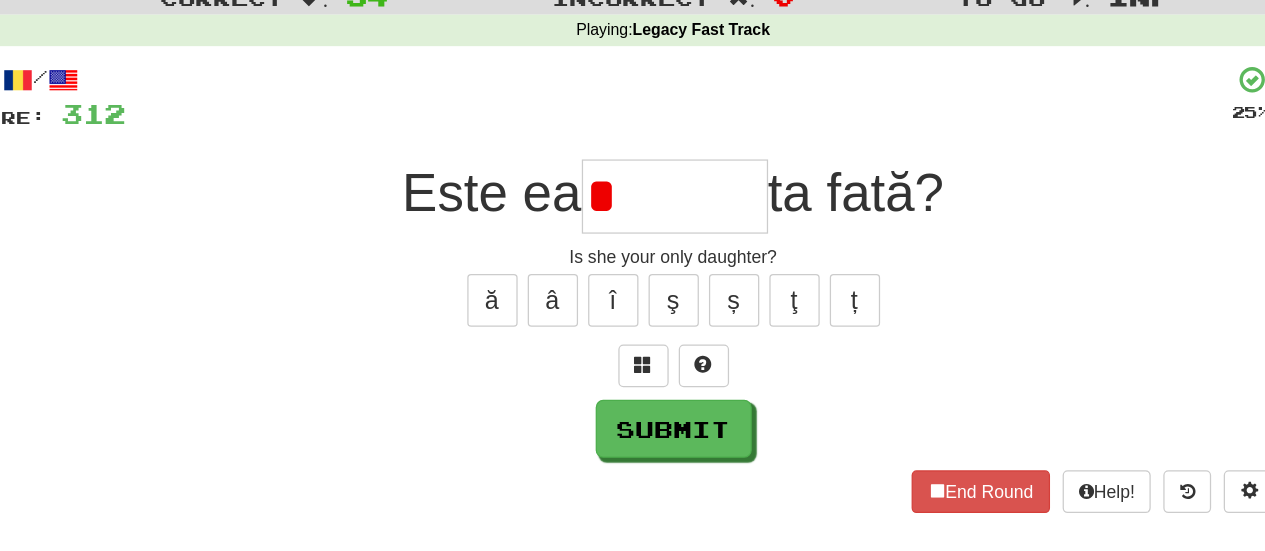 type on "*" 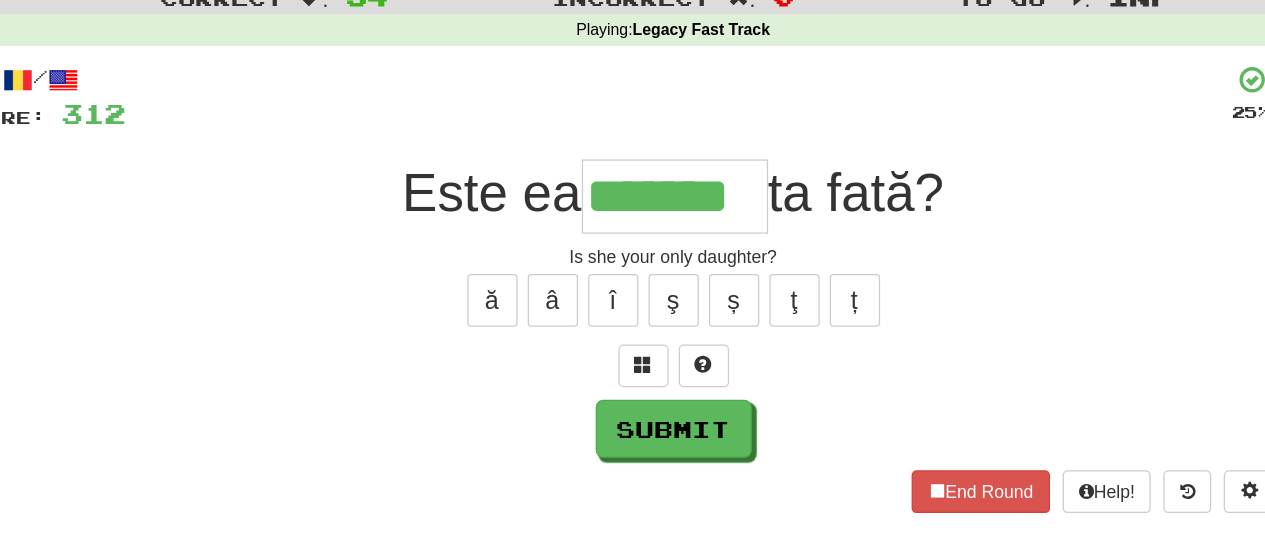 type on "*******" 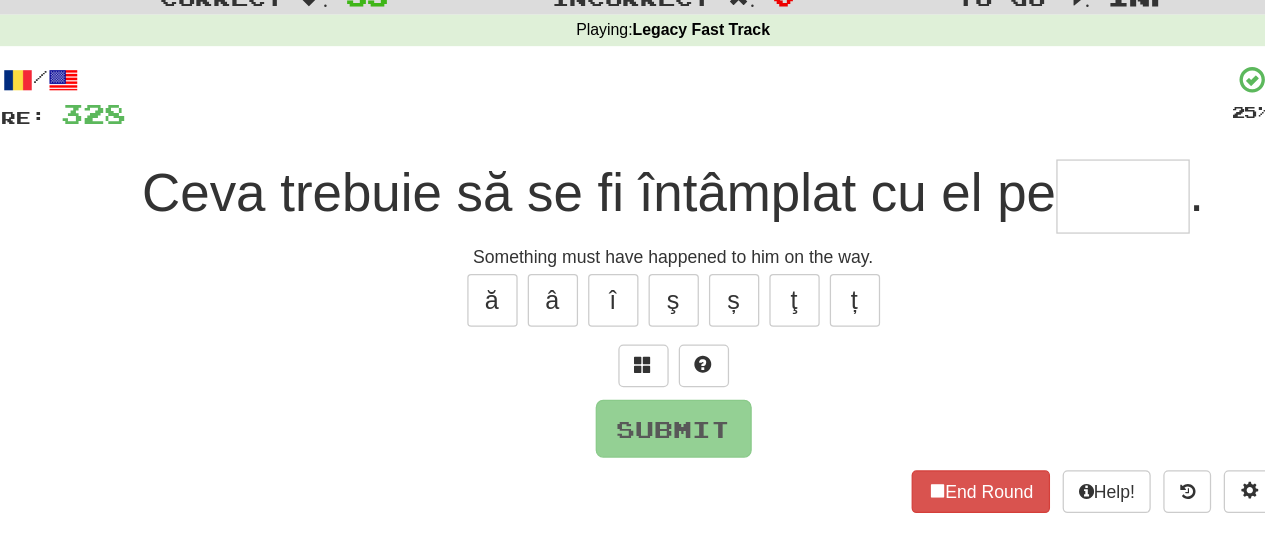 type on "*" 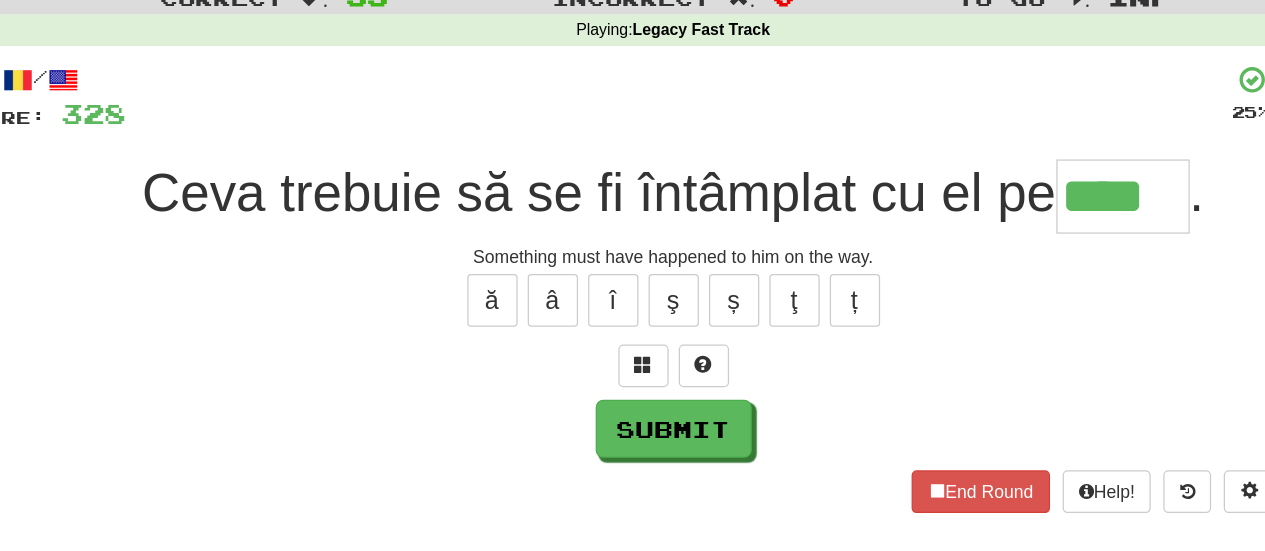 type on "****" 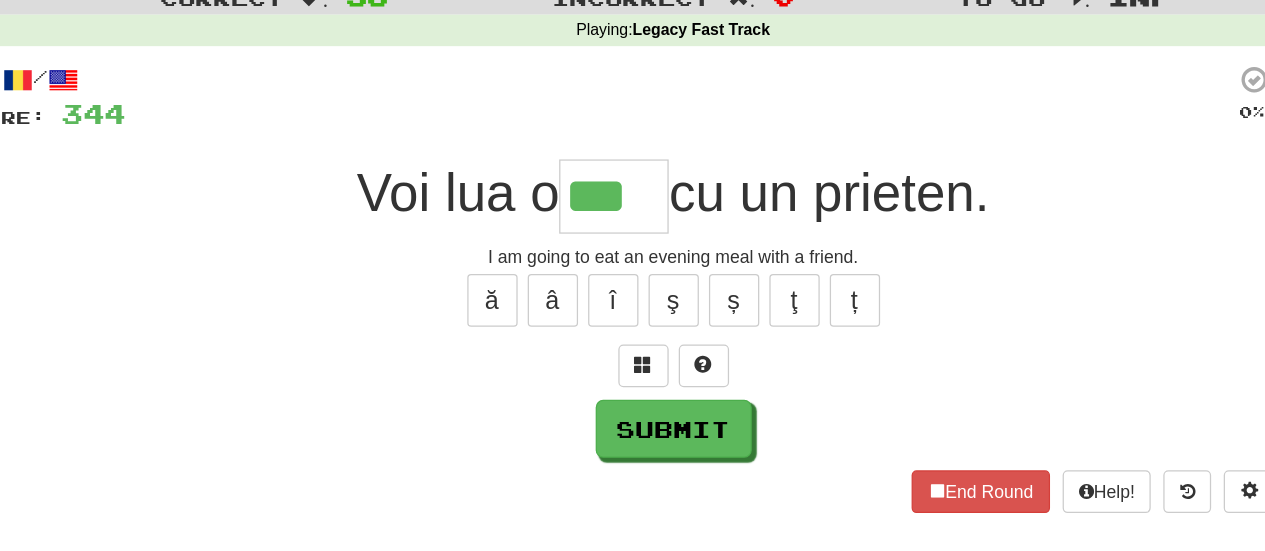 type on "***" 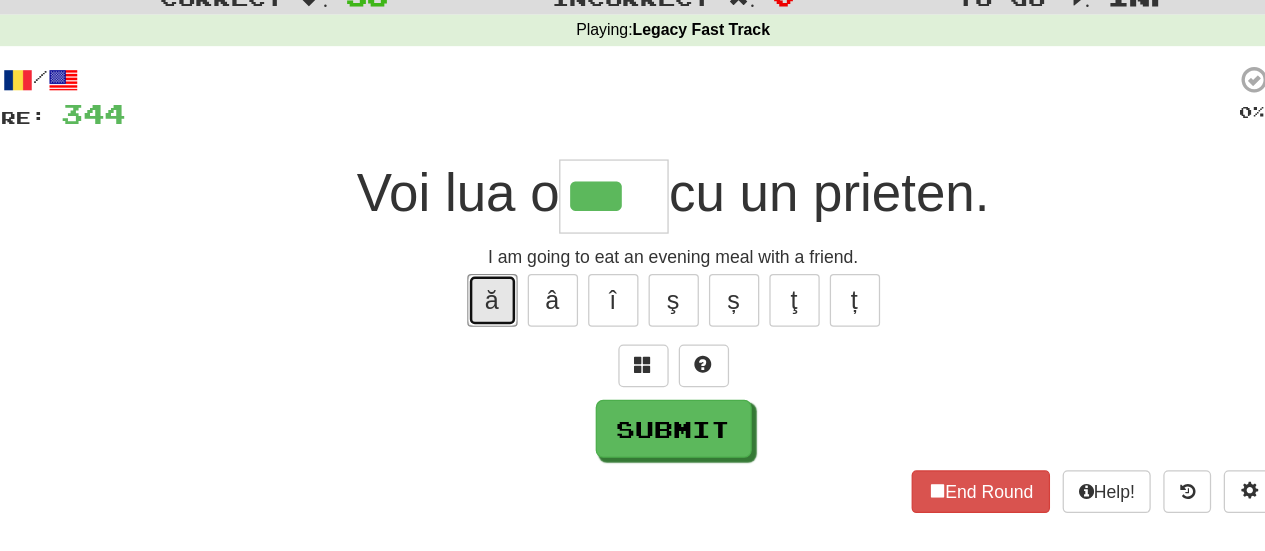 type 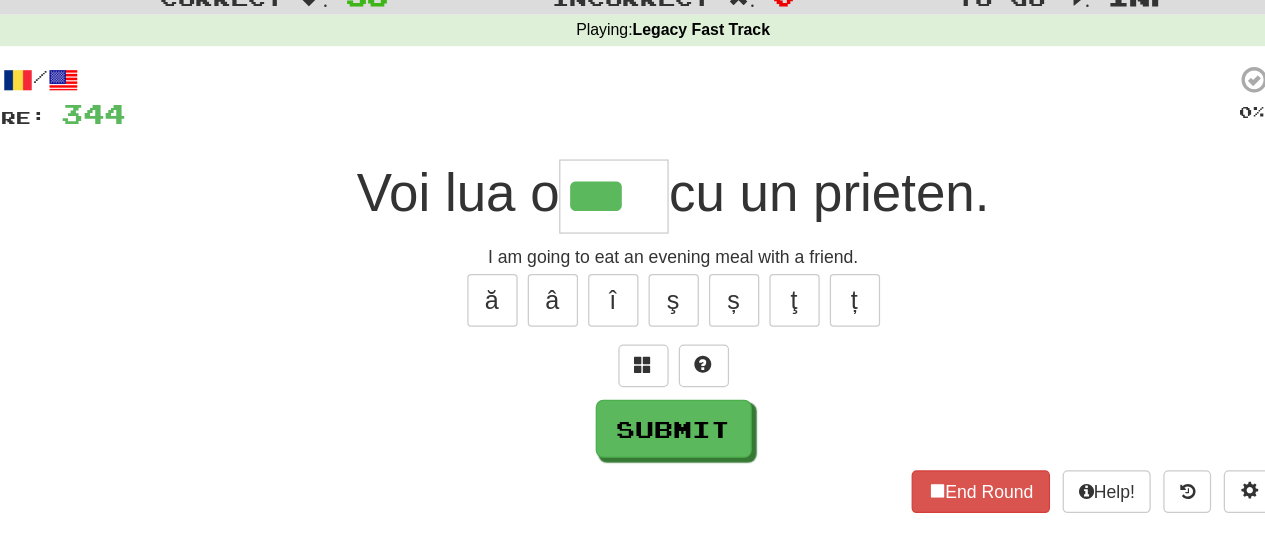 type on "****" 